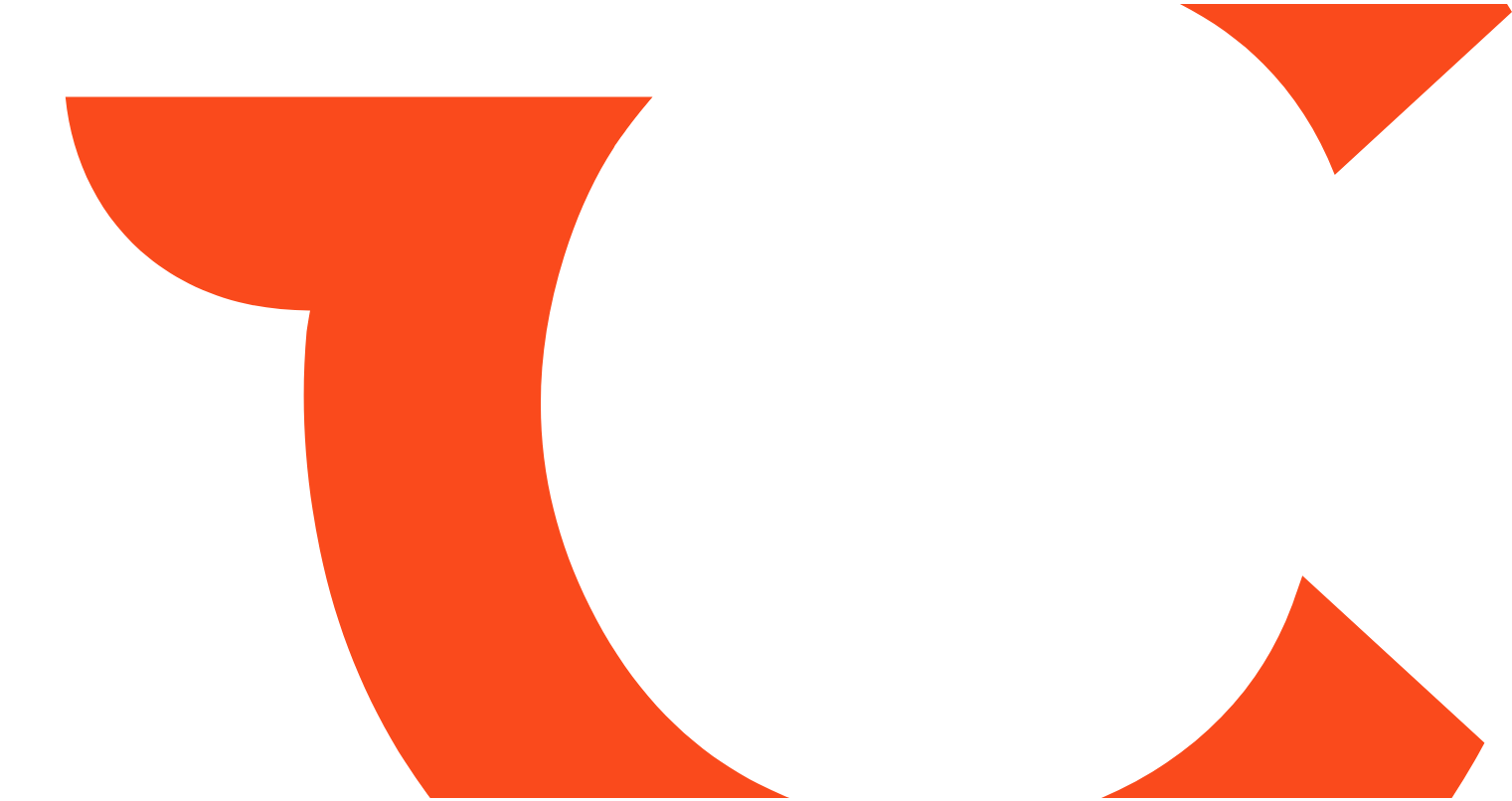scroll, scrollTop: 0, scrollLeft: 0, axis: both 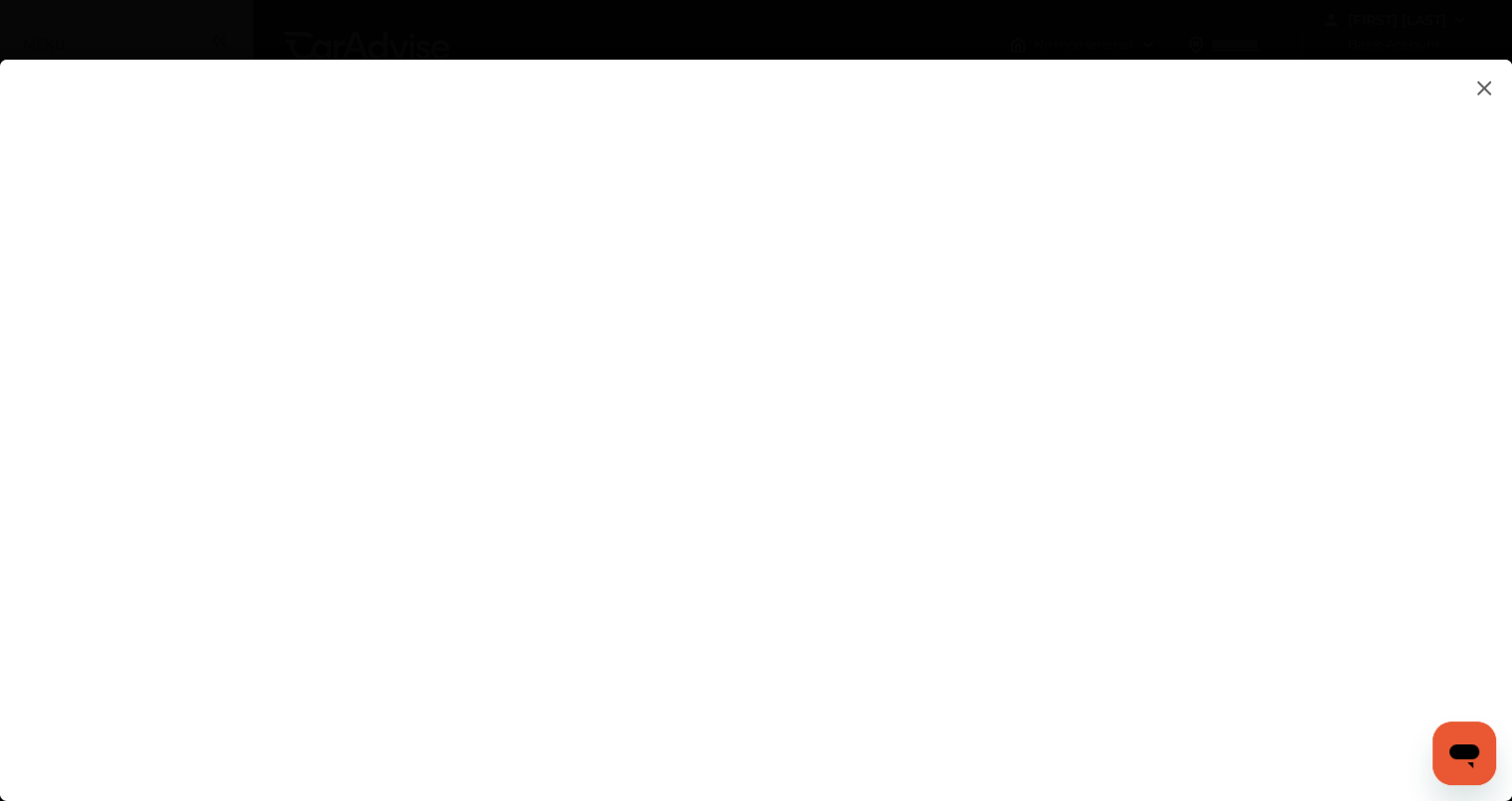 click at bounding box center [756, 410] 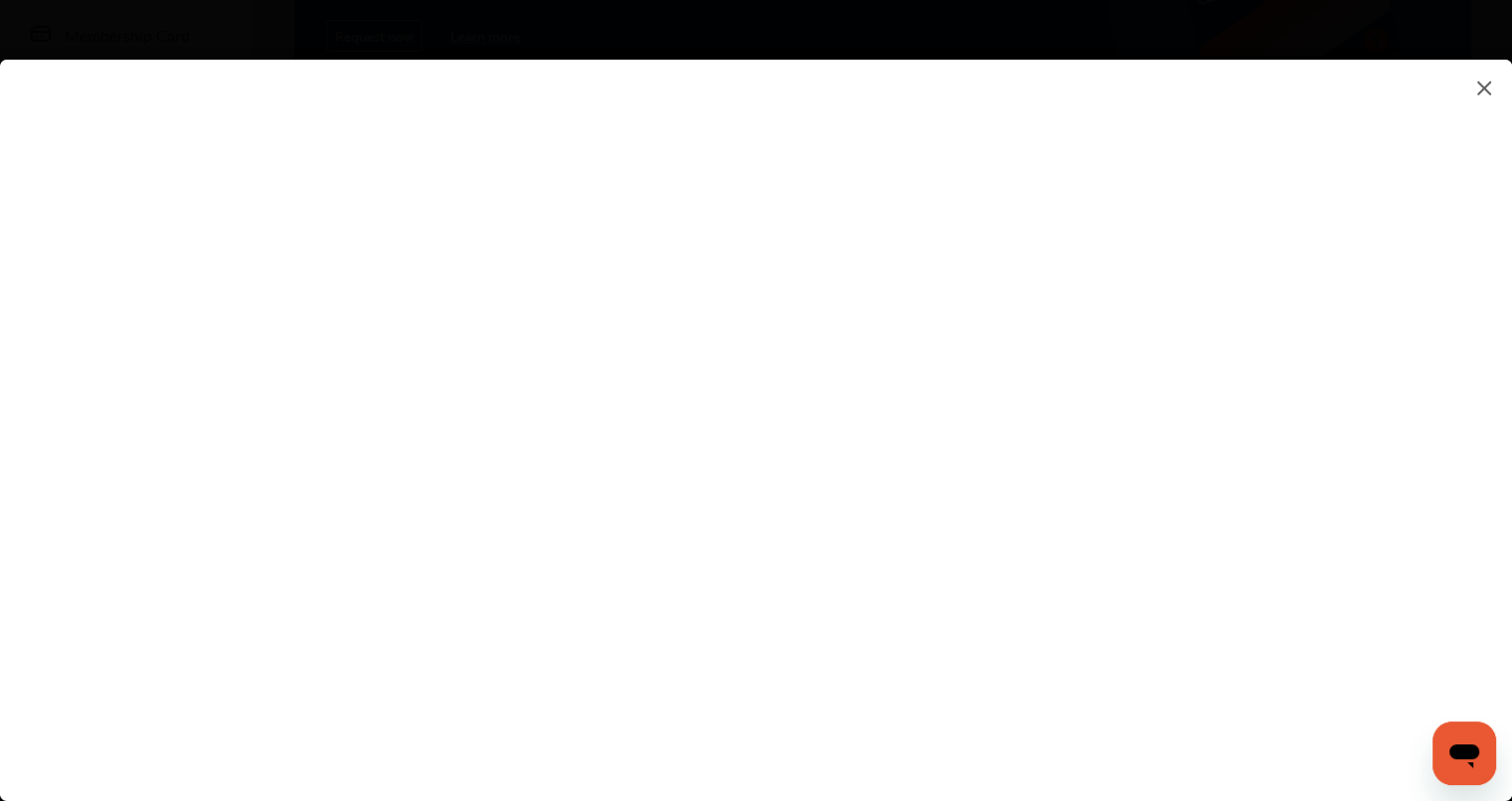 scroll, scrollTop: 398, scrollLeft: 0, axis: vertical 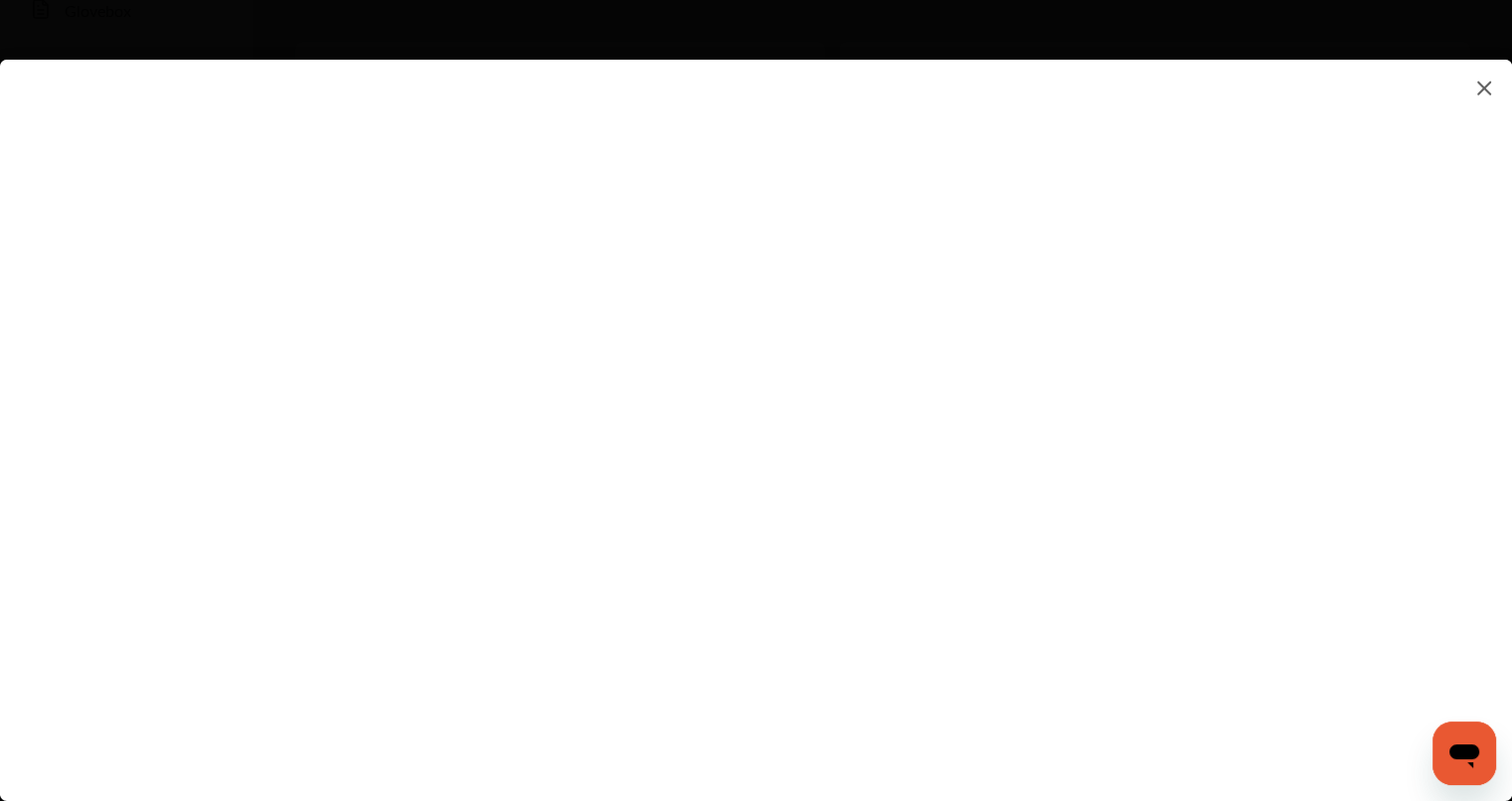 click at bounding box center [756, 410] 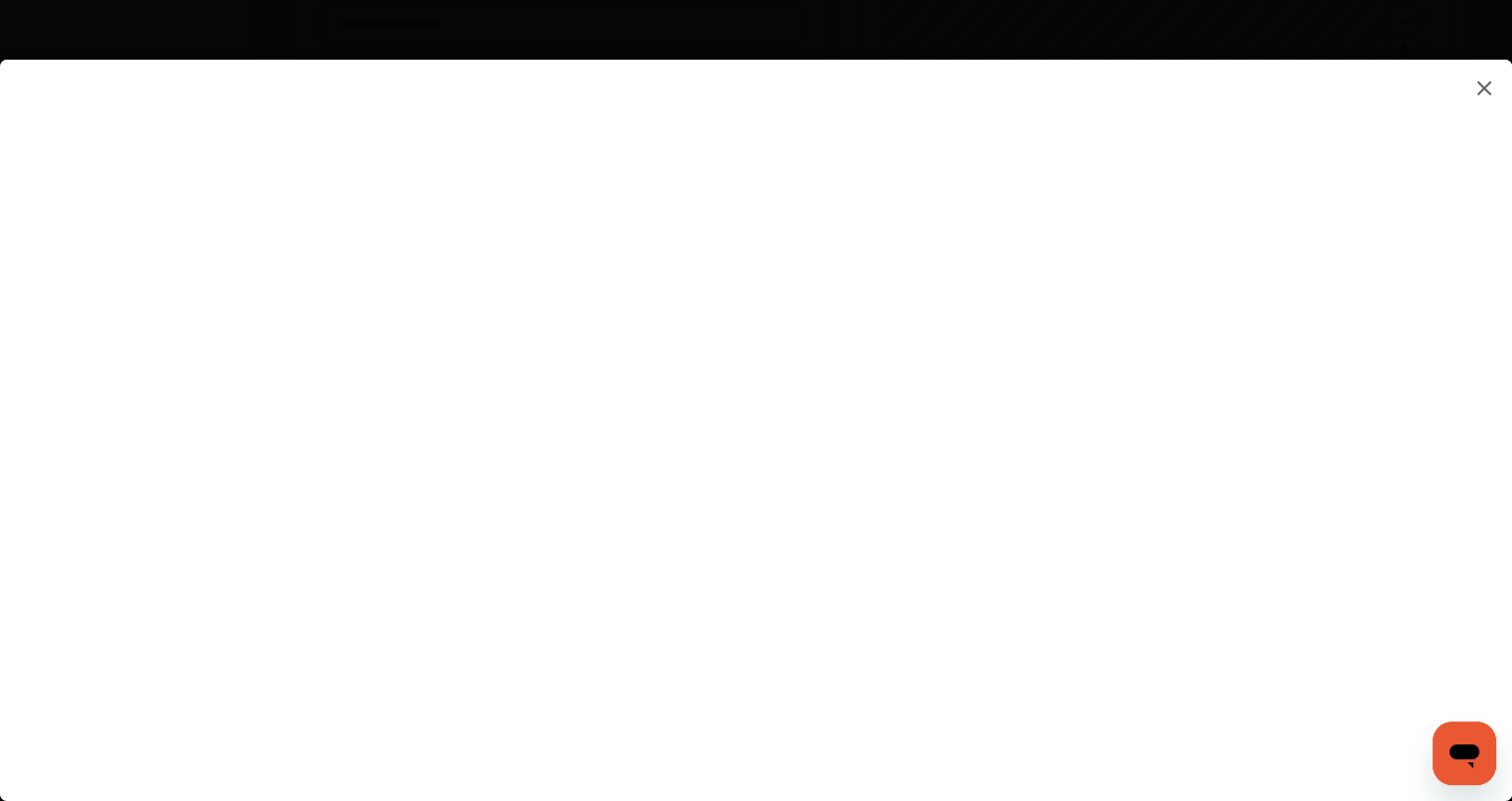scroll, scrollTop: 894, scrollLeft: 0, axis: vertical 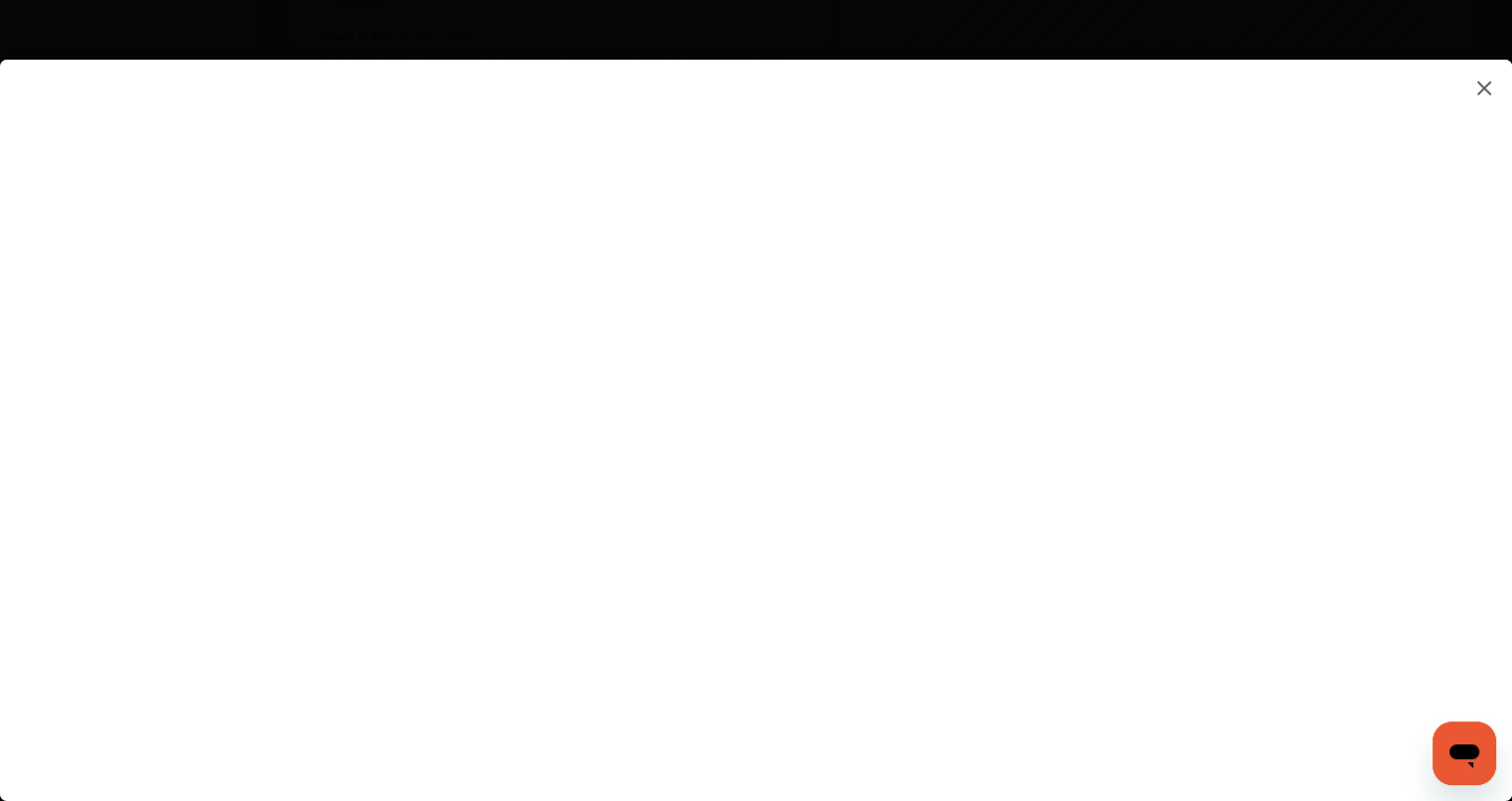 click at bounding box center (756, 410) 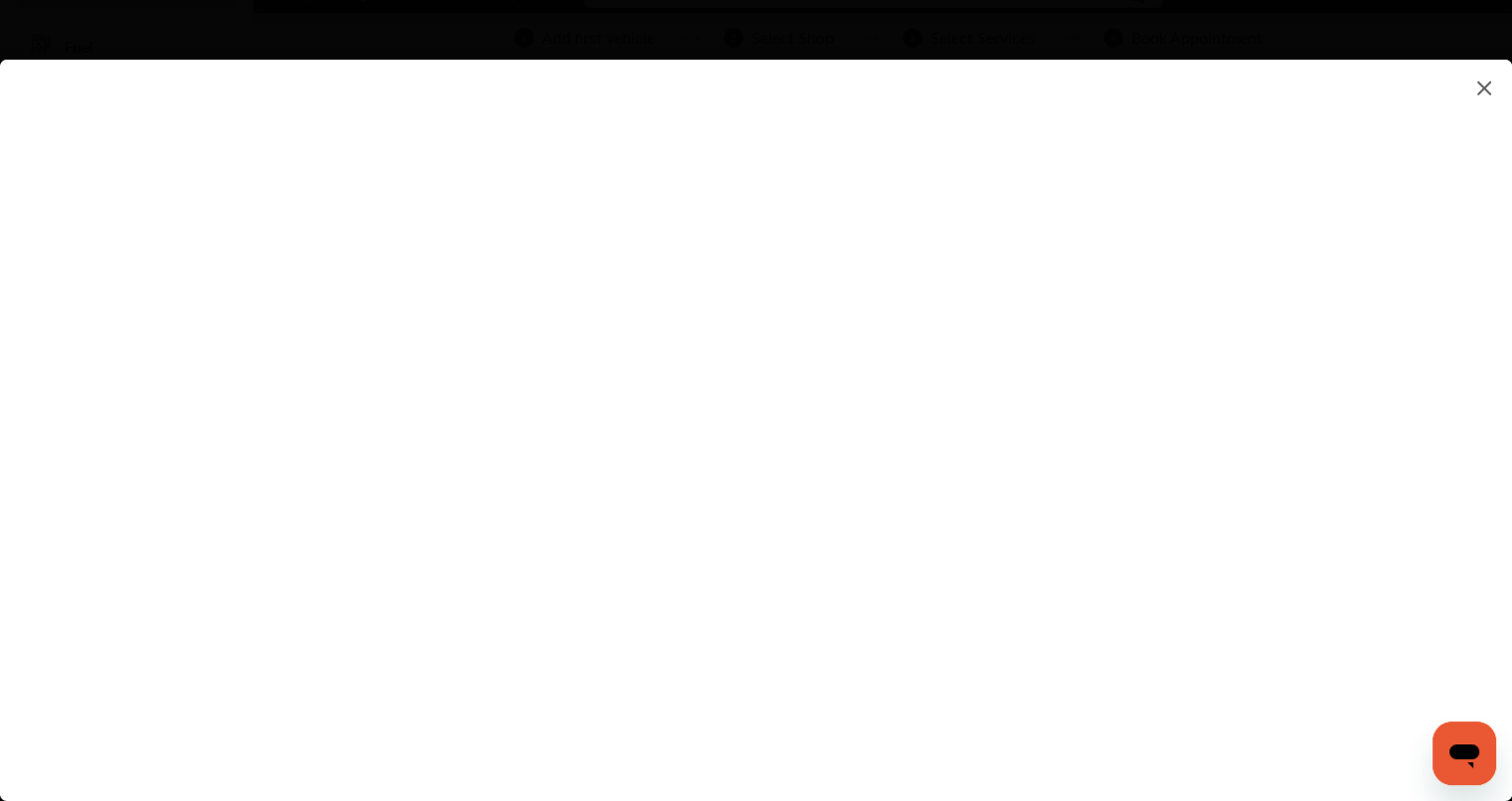 scroll, scrollTop: 0, scrollLeft: 0, axis: both 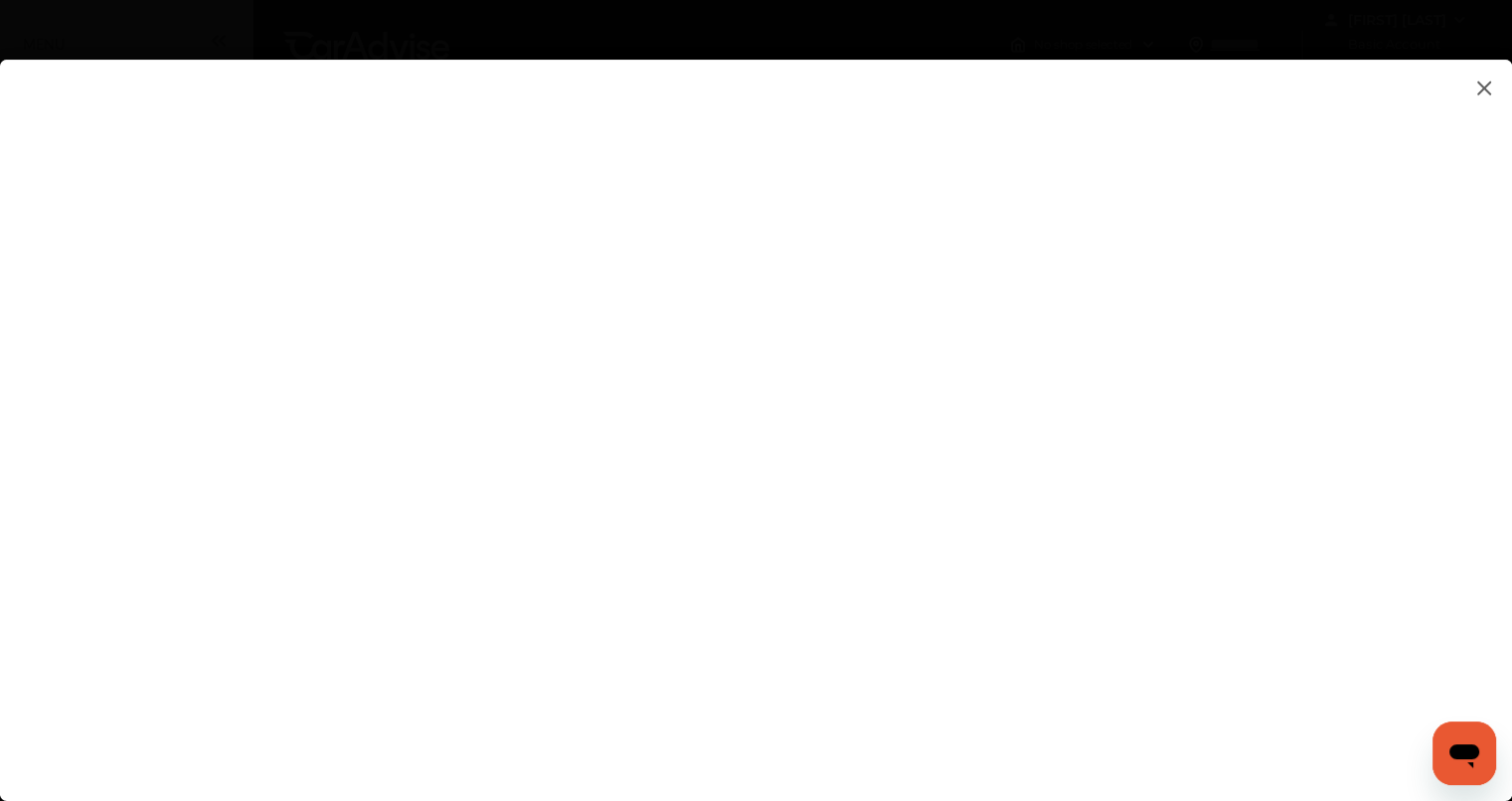 click at bounding box center [756, 410] 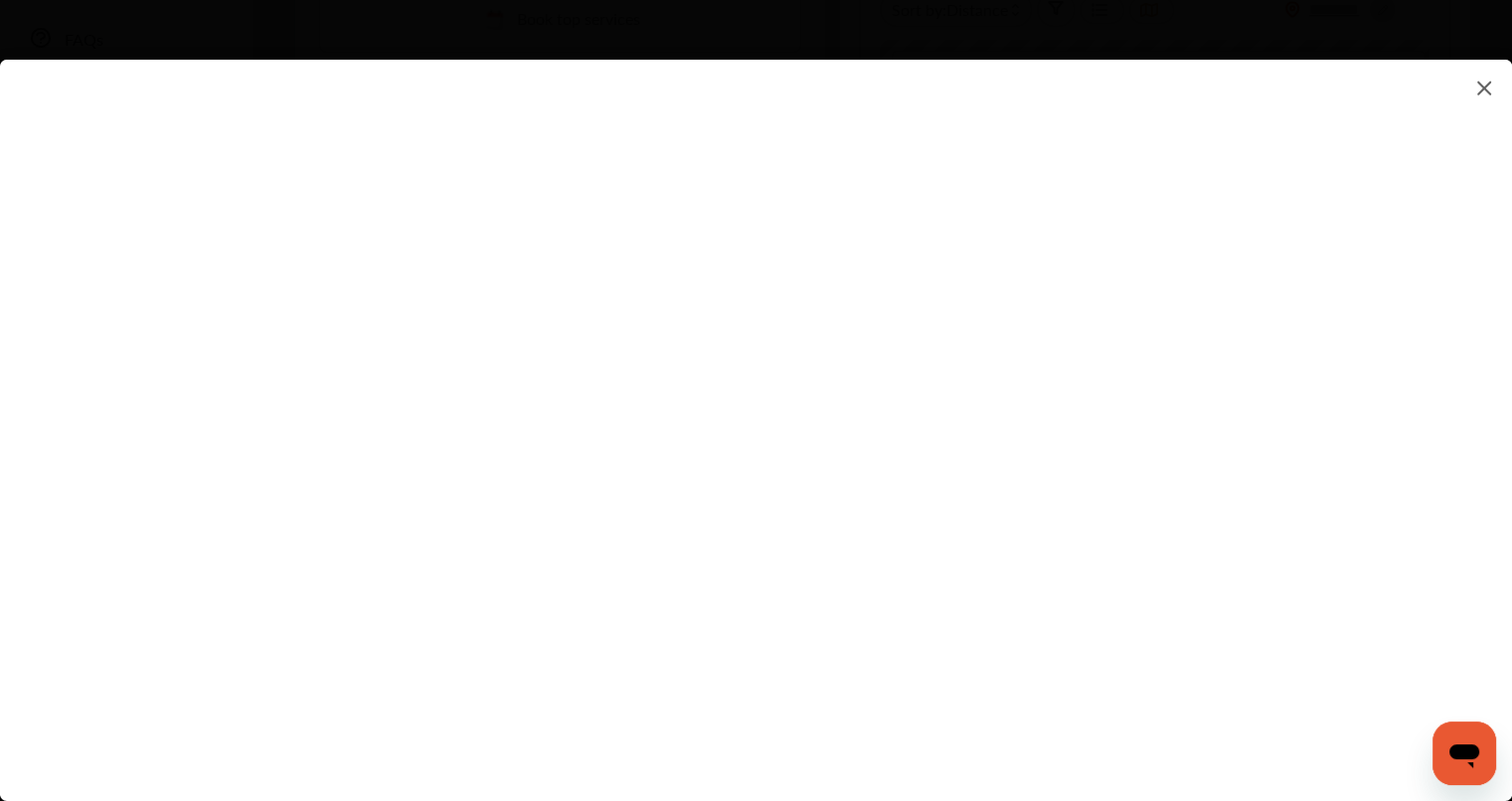 scroll, scrollTop: 696, scrollLeft: 0, axis: vertical 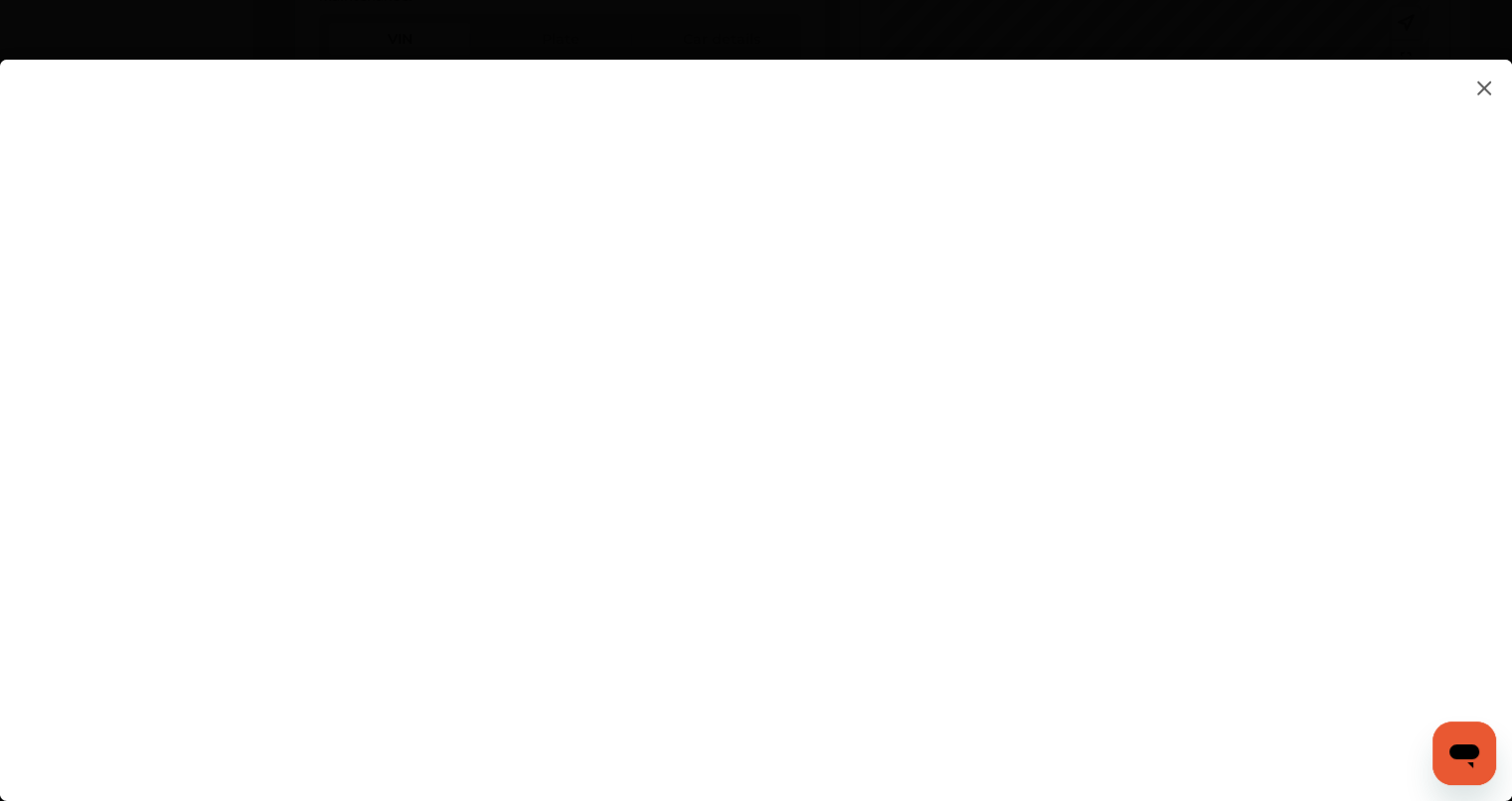 click at bounding box center [756, 410] 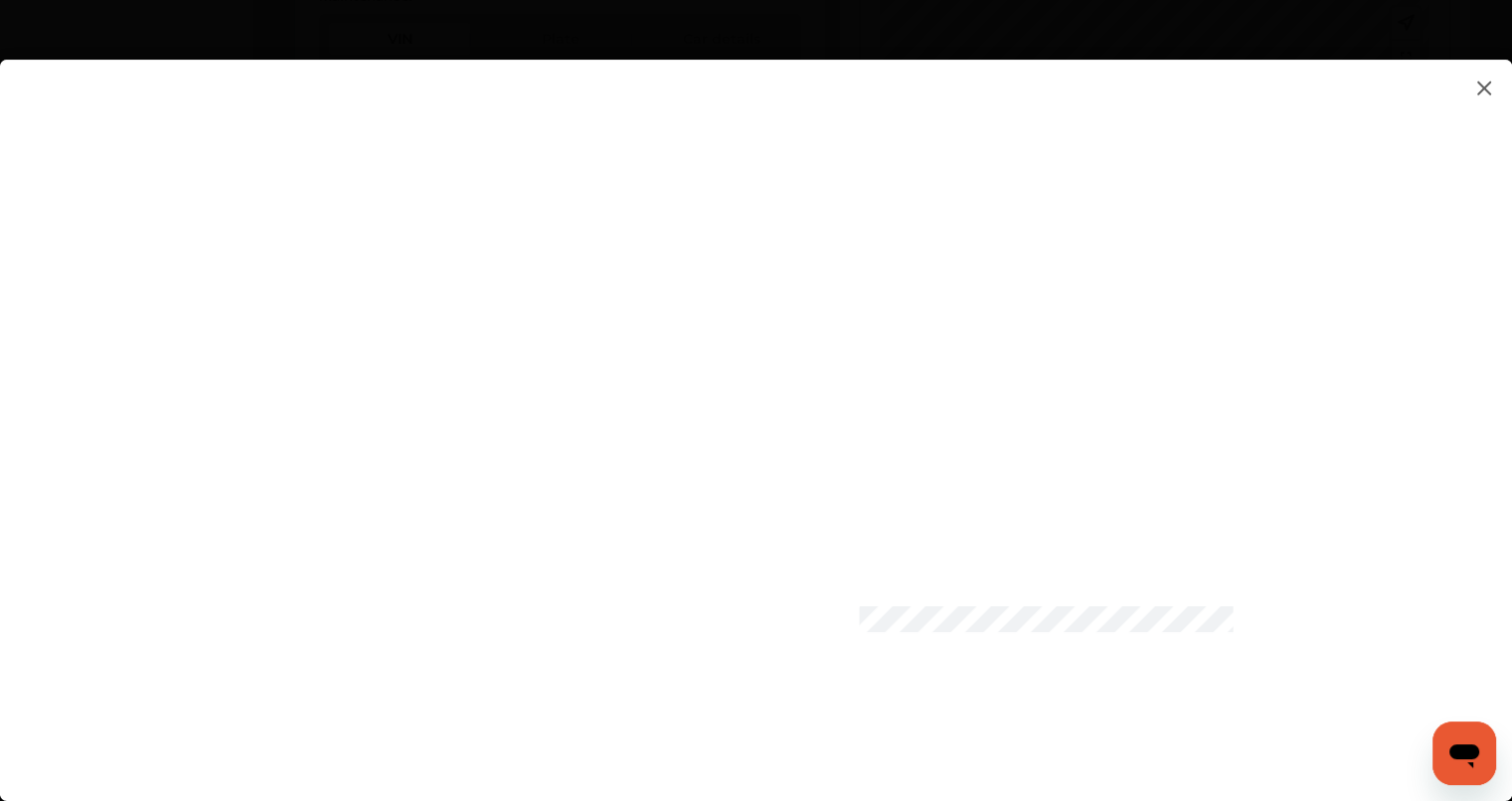 click at bounding box center (756, 410) 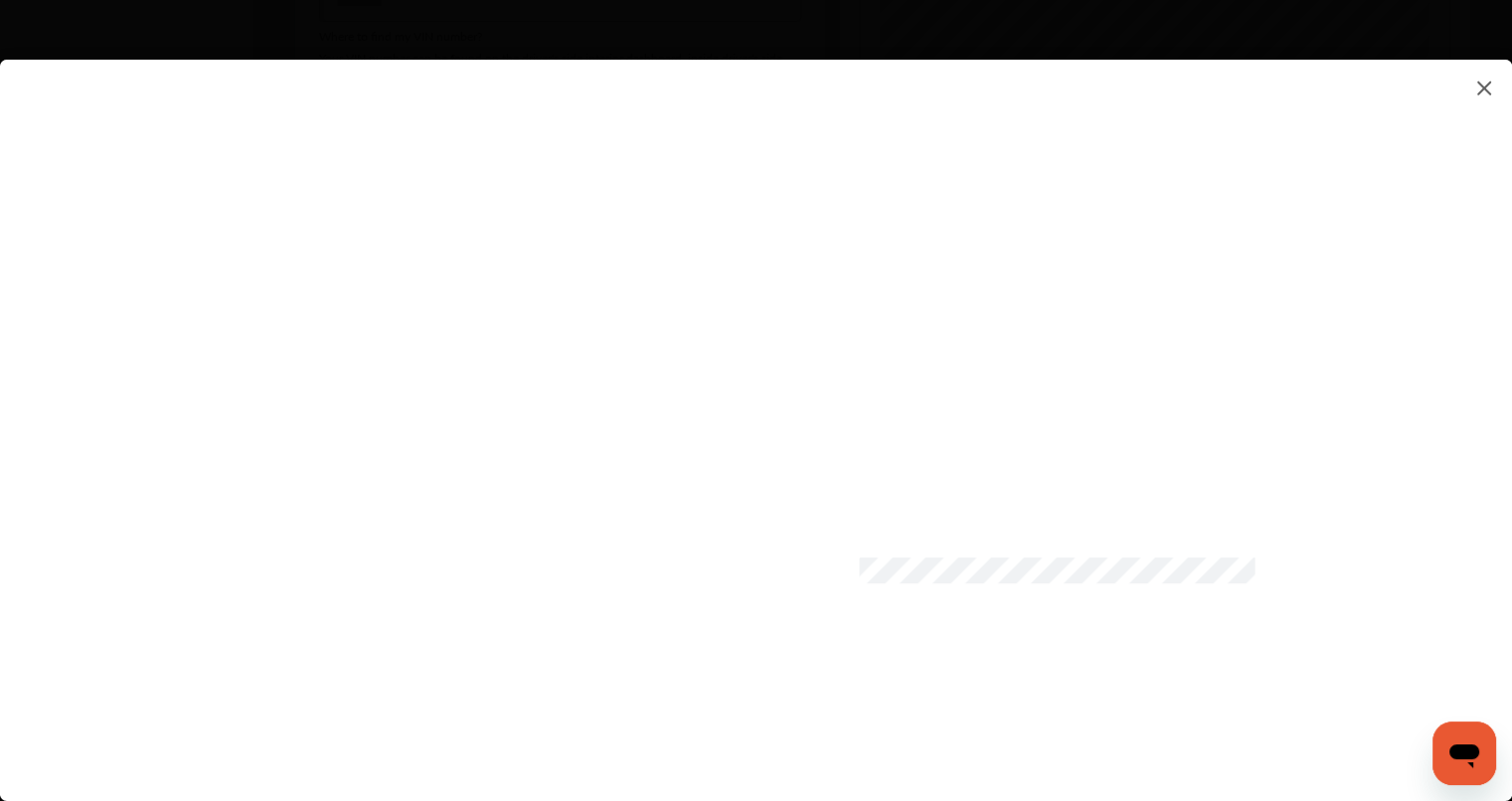 scroll, scrollTop: 994, scrollLeft: 0, axis: vertical 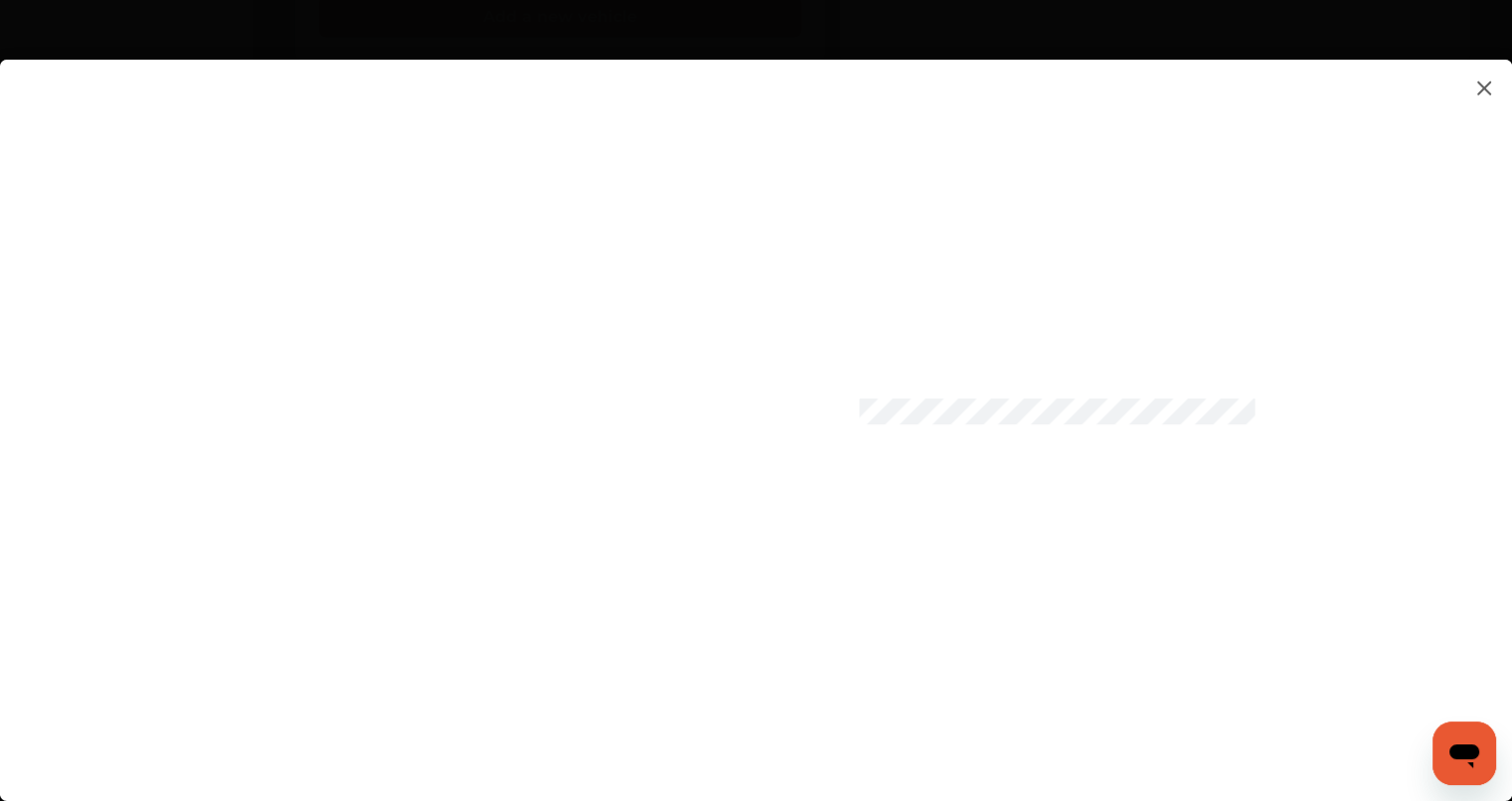 click at bounding box center (756, 410) 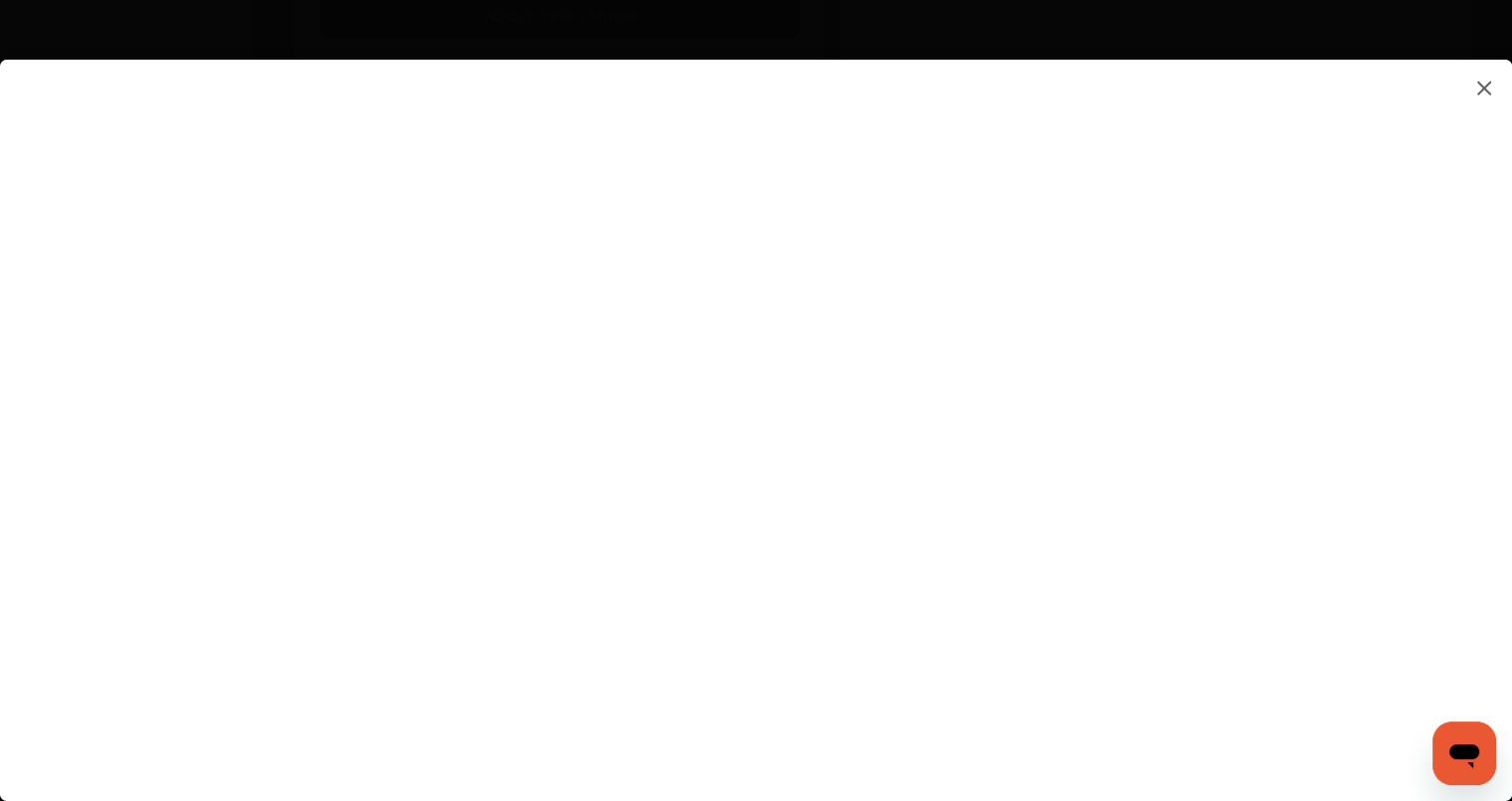 click at bounding box center [756, 410] 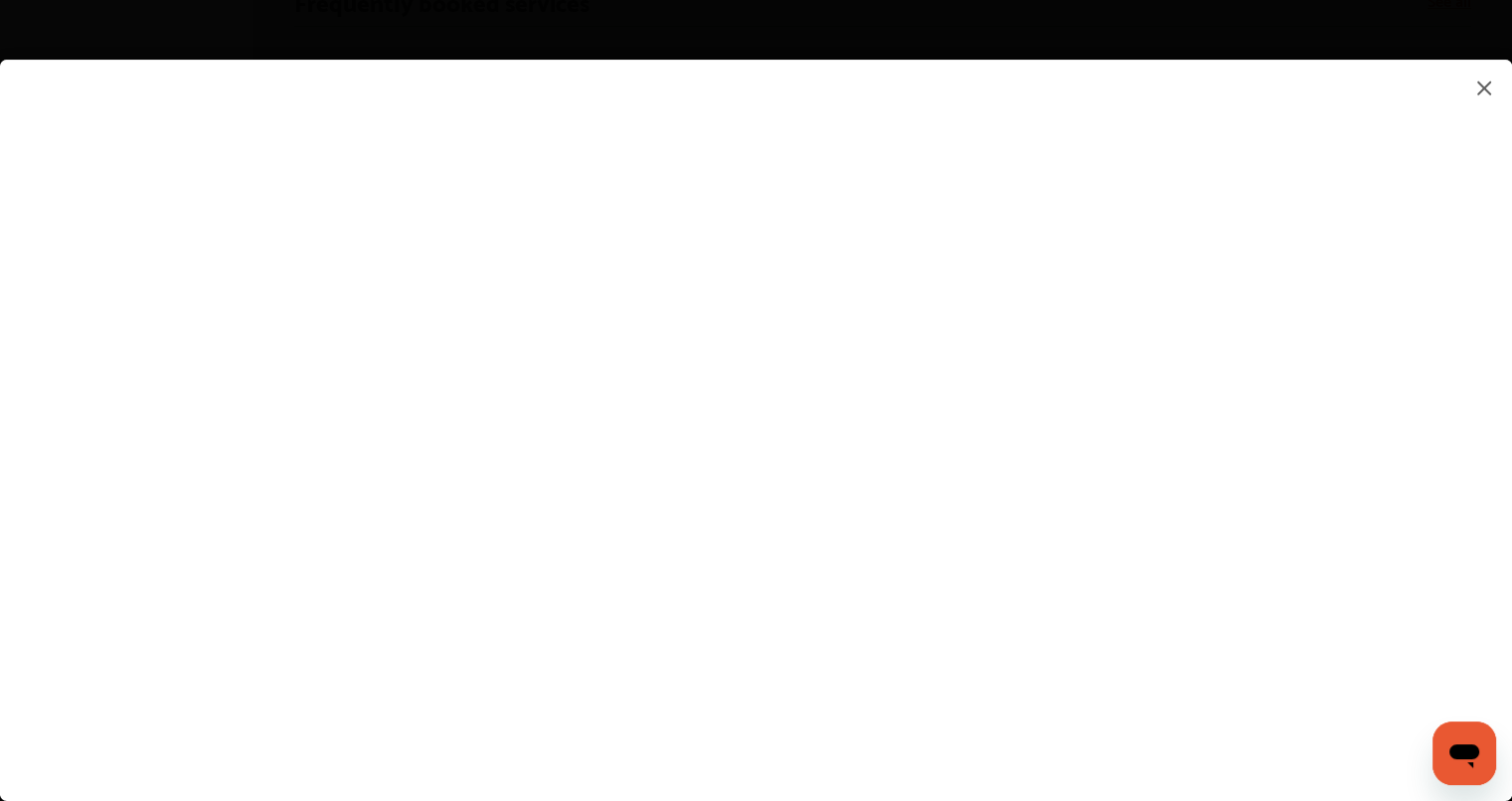 scroll, scrollTop: 1193, scrollLeft: 0, axis: vertical 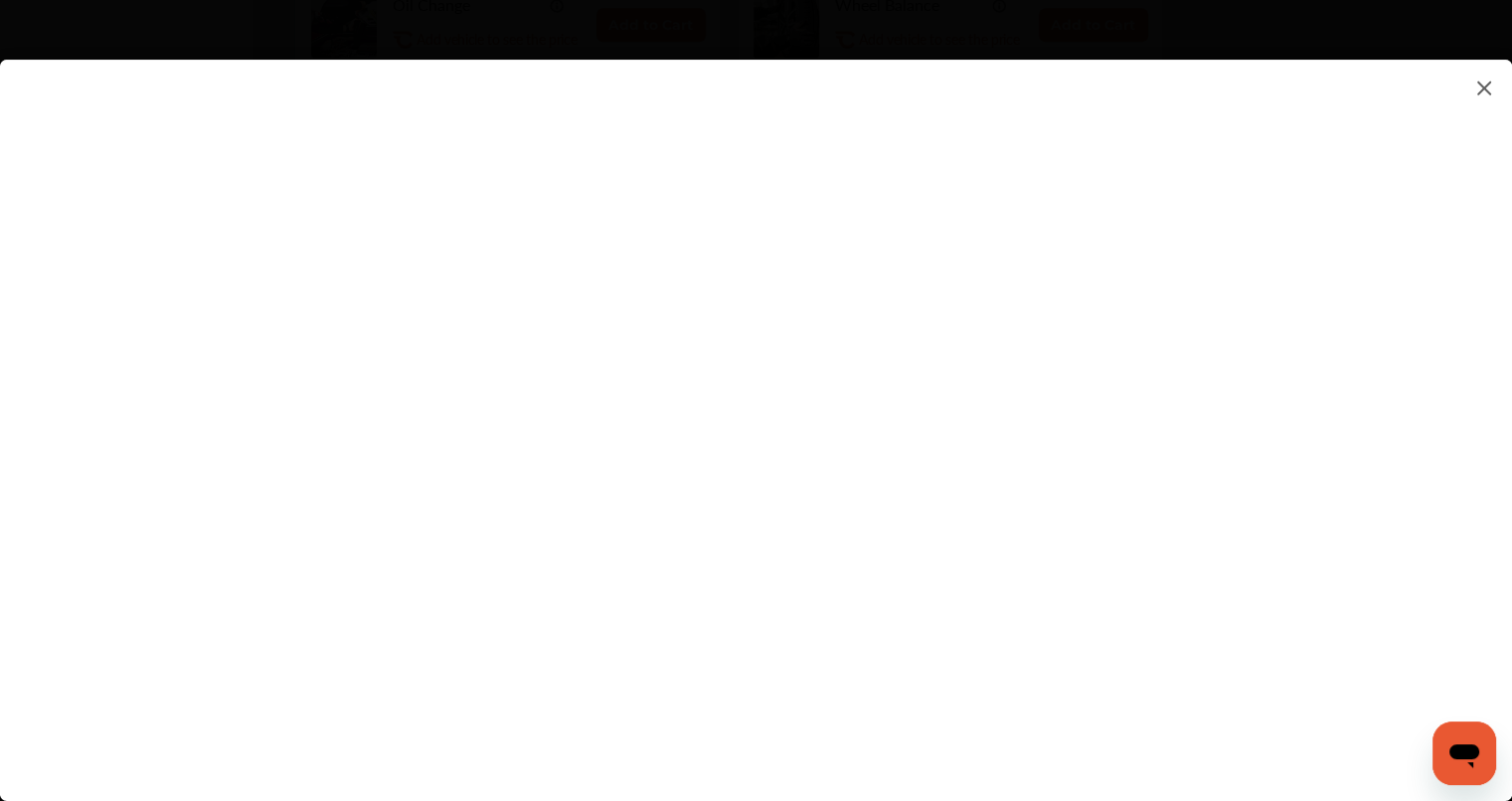 click at bounding box center [1484, 87] 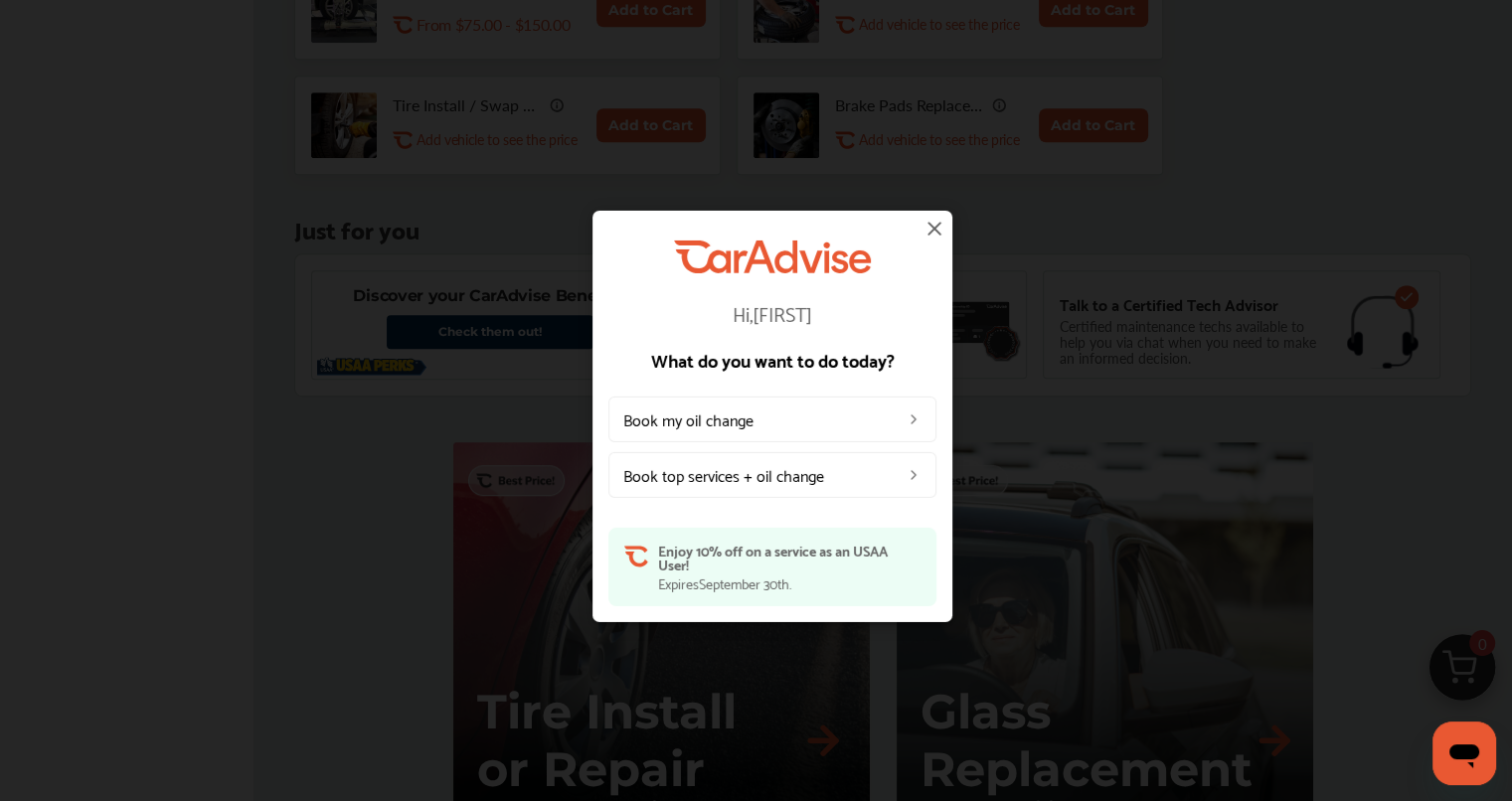 click at bounding box center [914, 419] 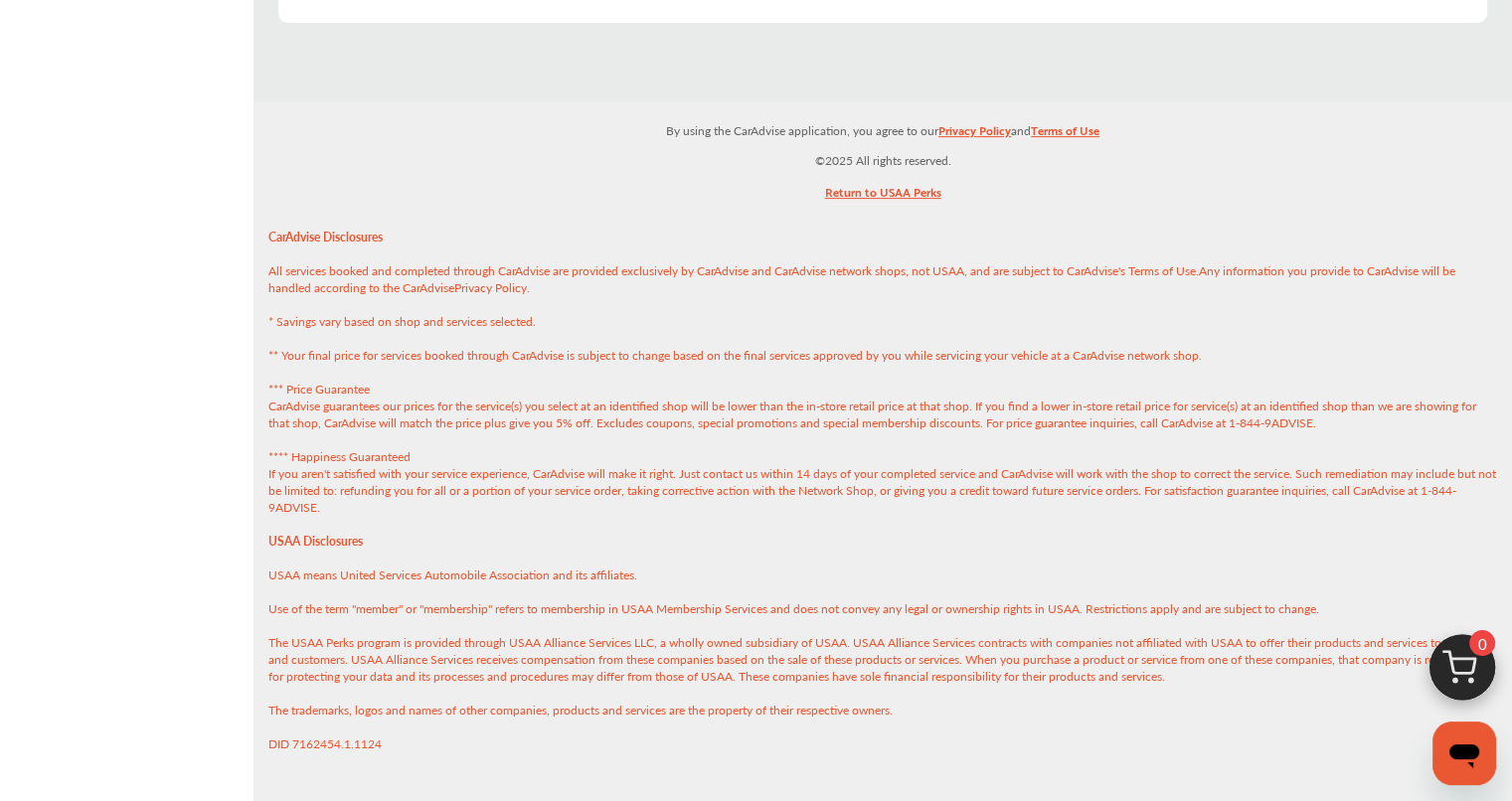 scroll, scrollTop: 0, scrollLeft: 0, axis: both 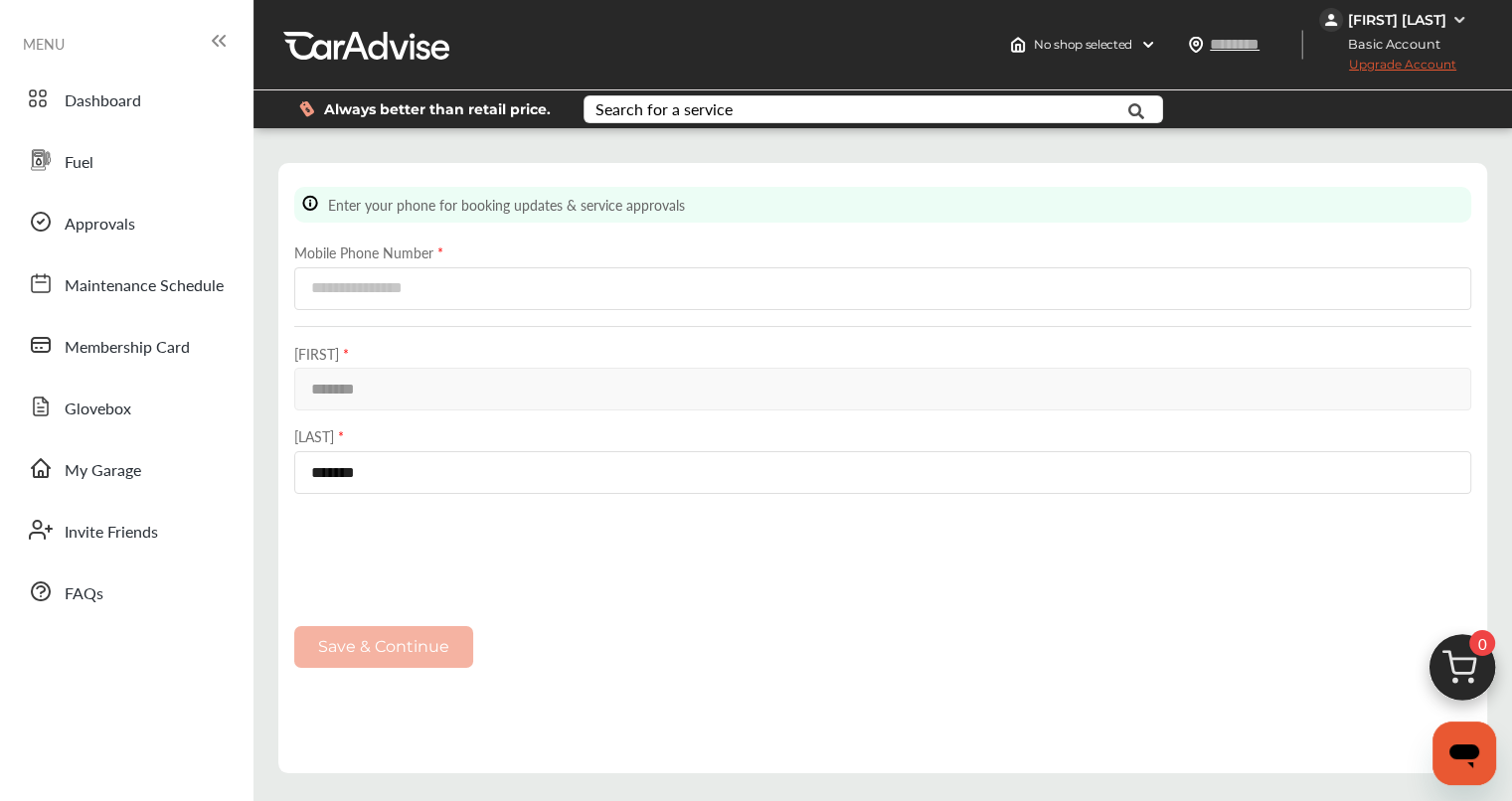 click on "Membership Card" at bounding box center [127, 348] 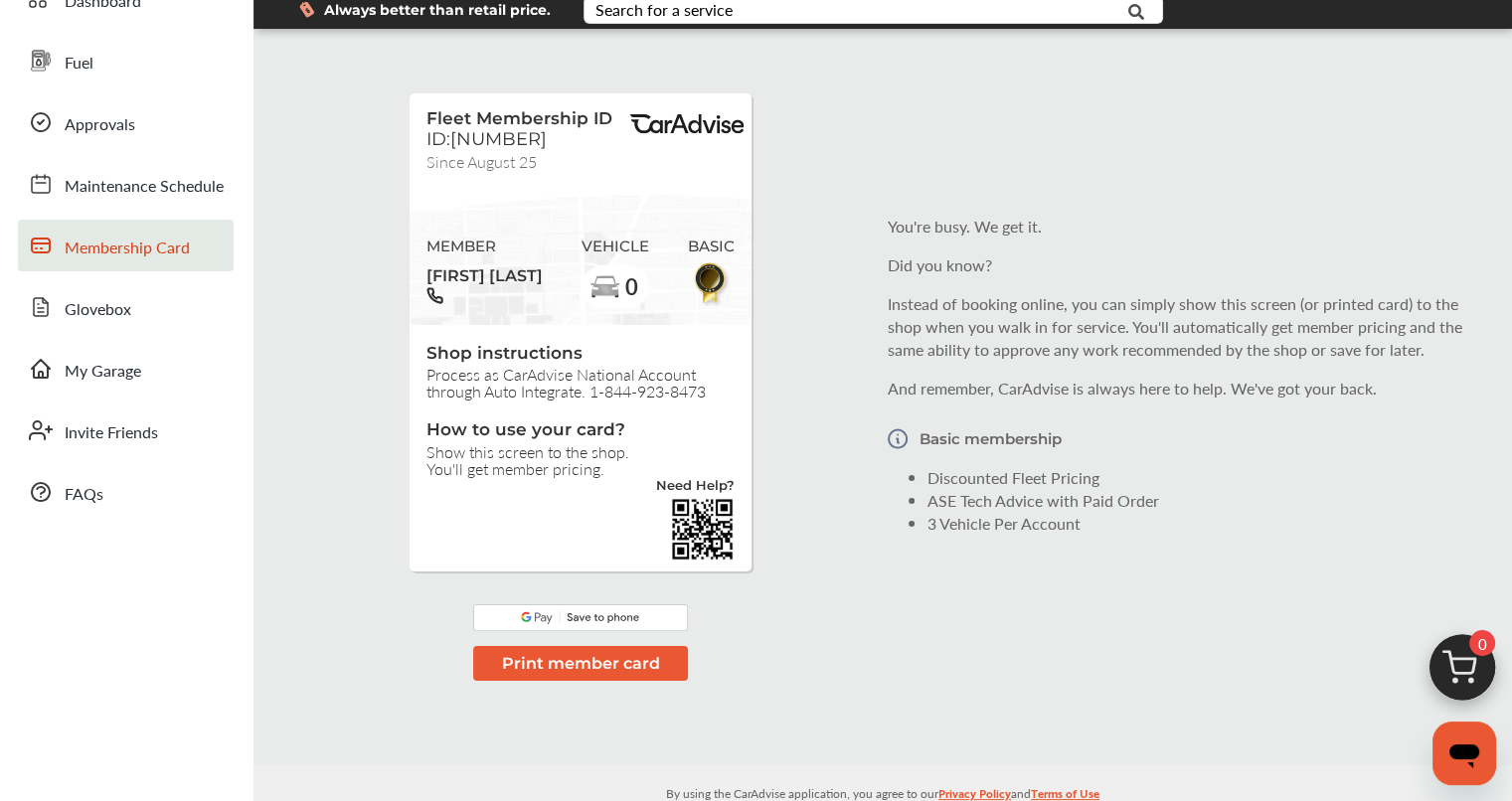 scroll, scrollTop: 0, scrollLeft: 0, axis: both 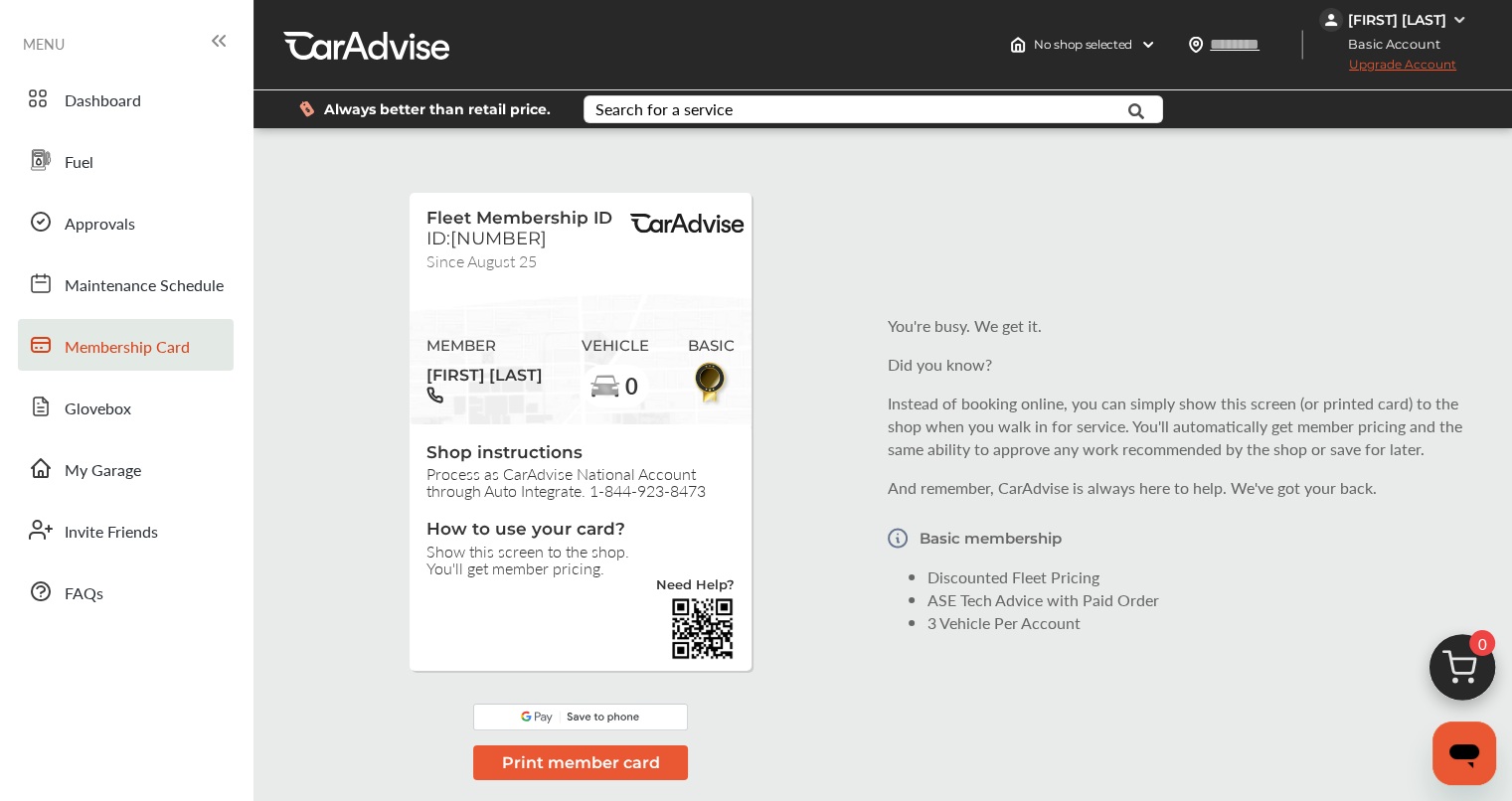click on "Upgrade Account" at bounding box center (1388, 69) 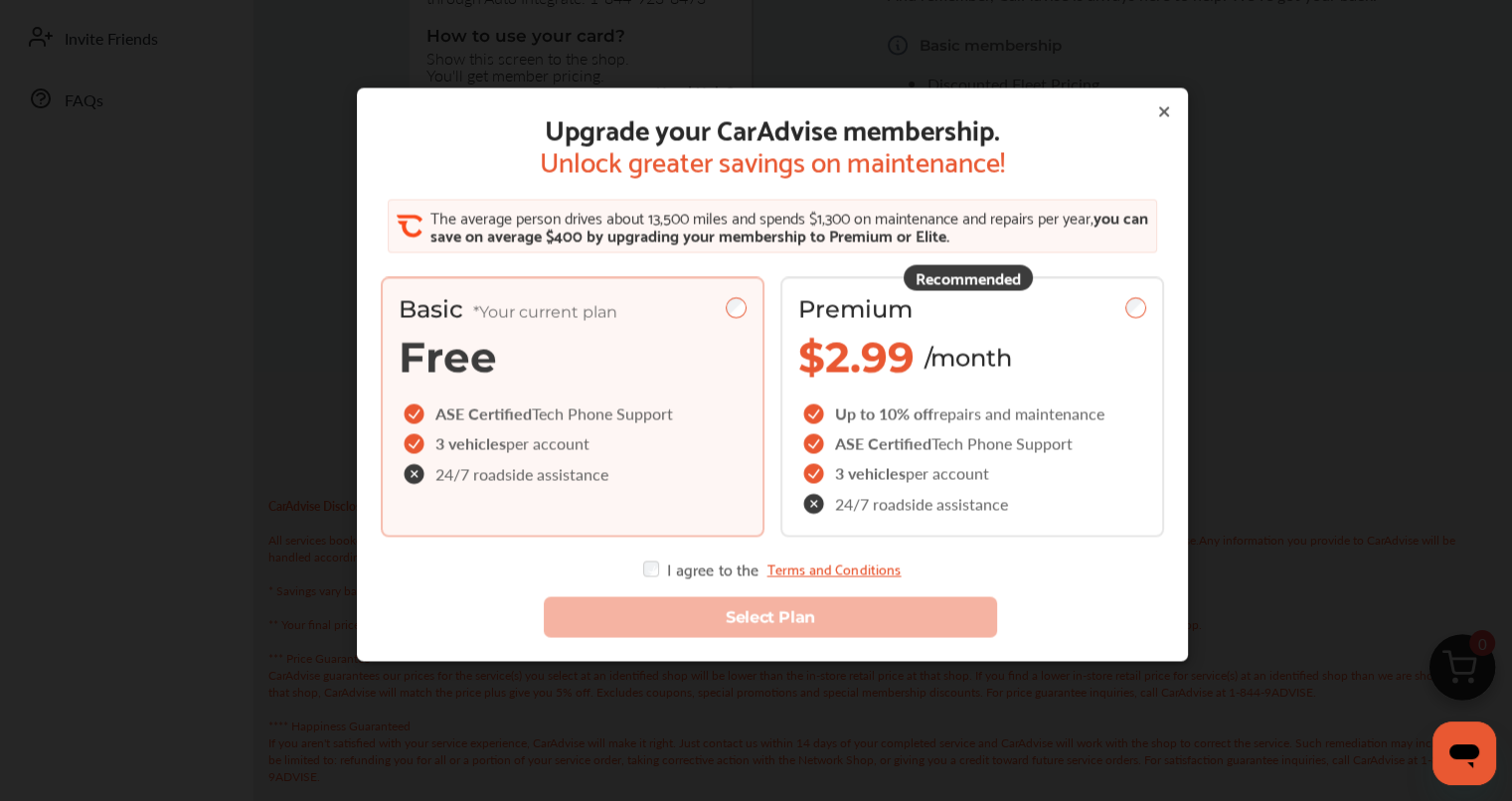 scroll, scrollTop: 759, scrollLeft: 0, axis: vertical 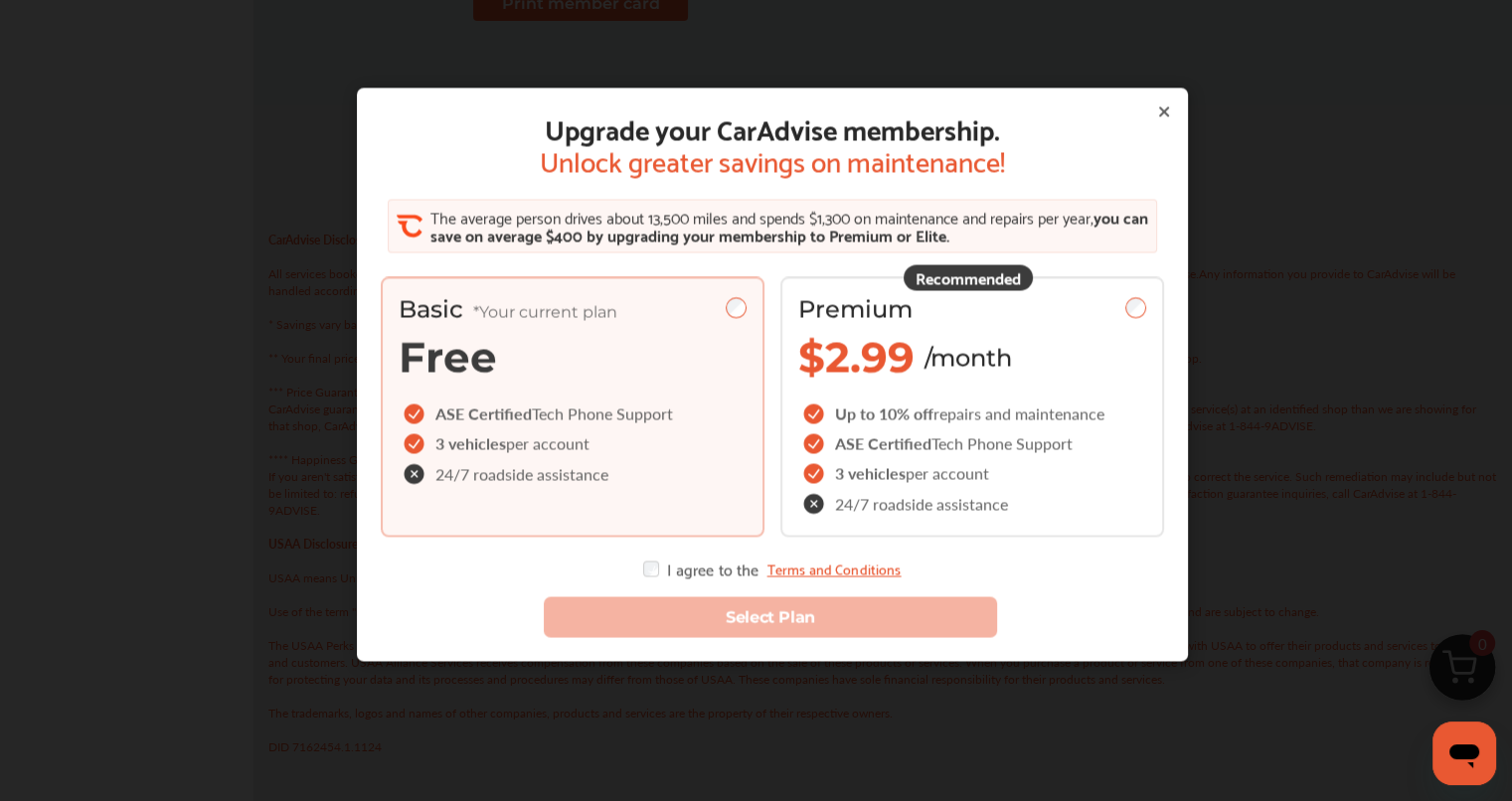click 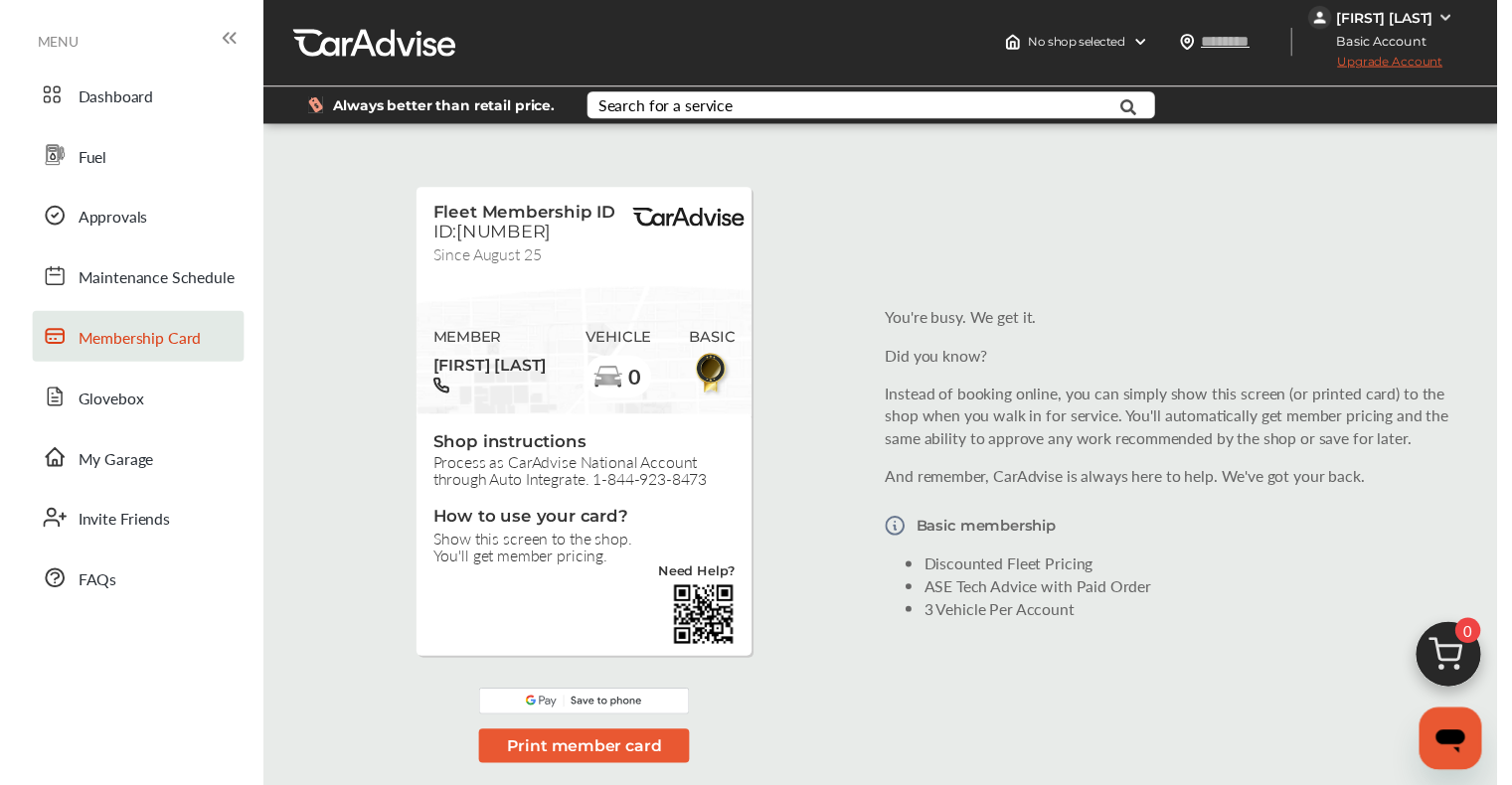 scroll, scrollTop: 0, scrollLeft: 0, axis: both 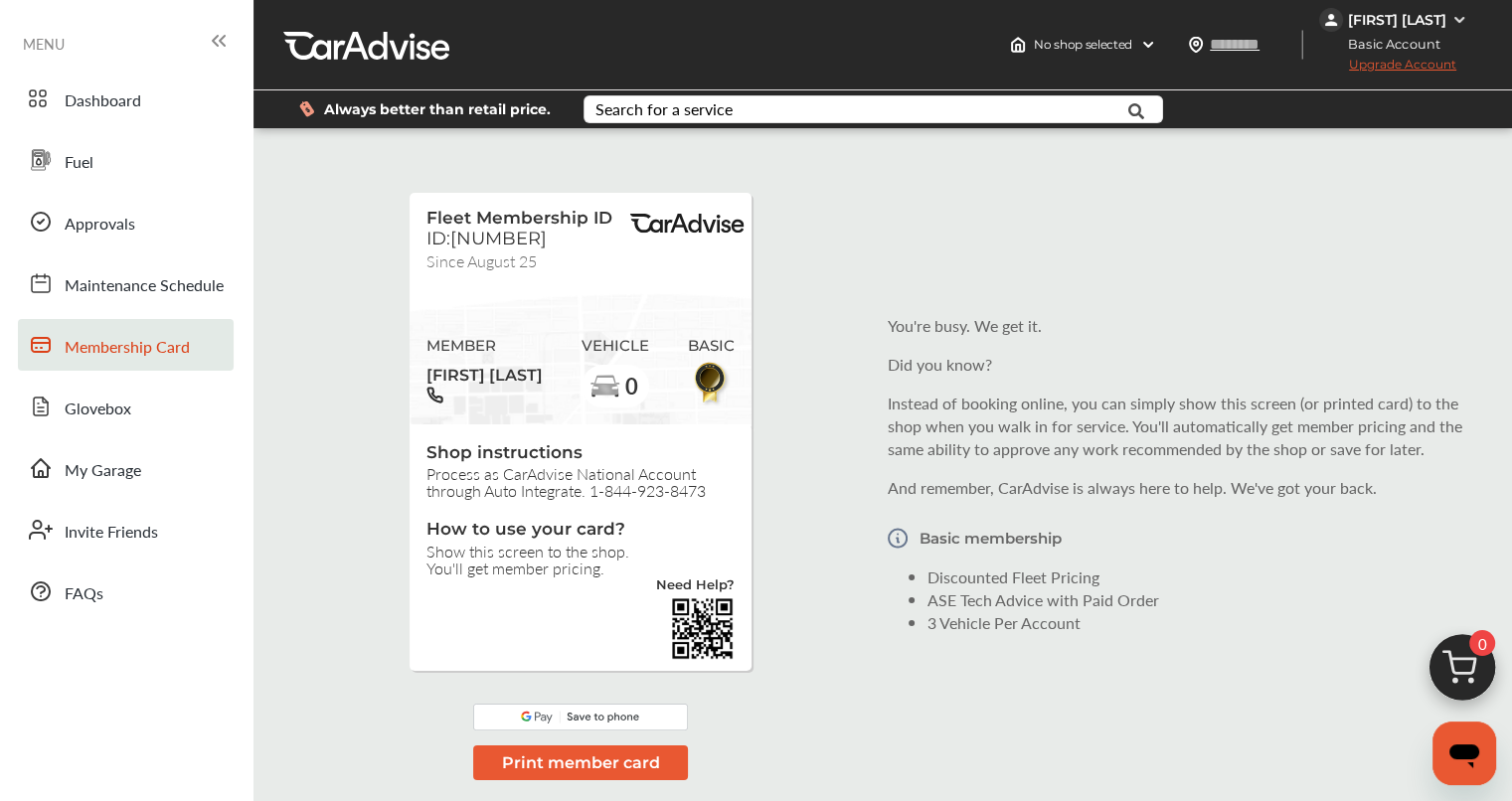 click at bounding box center (1459, 20) 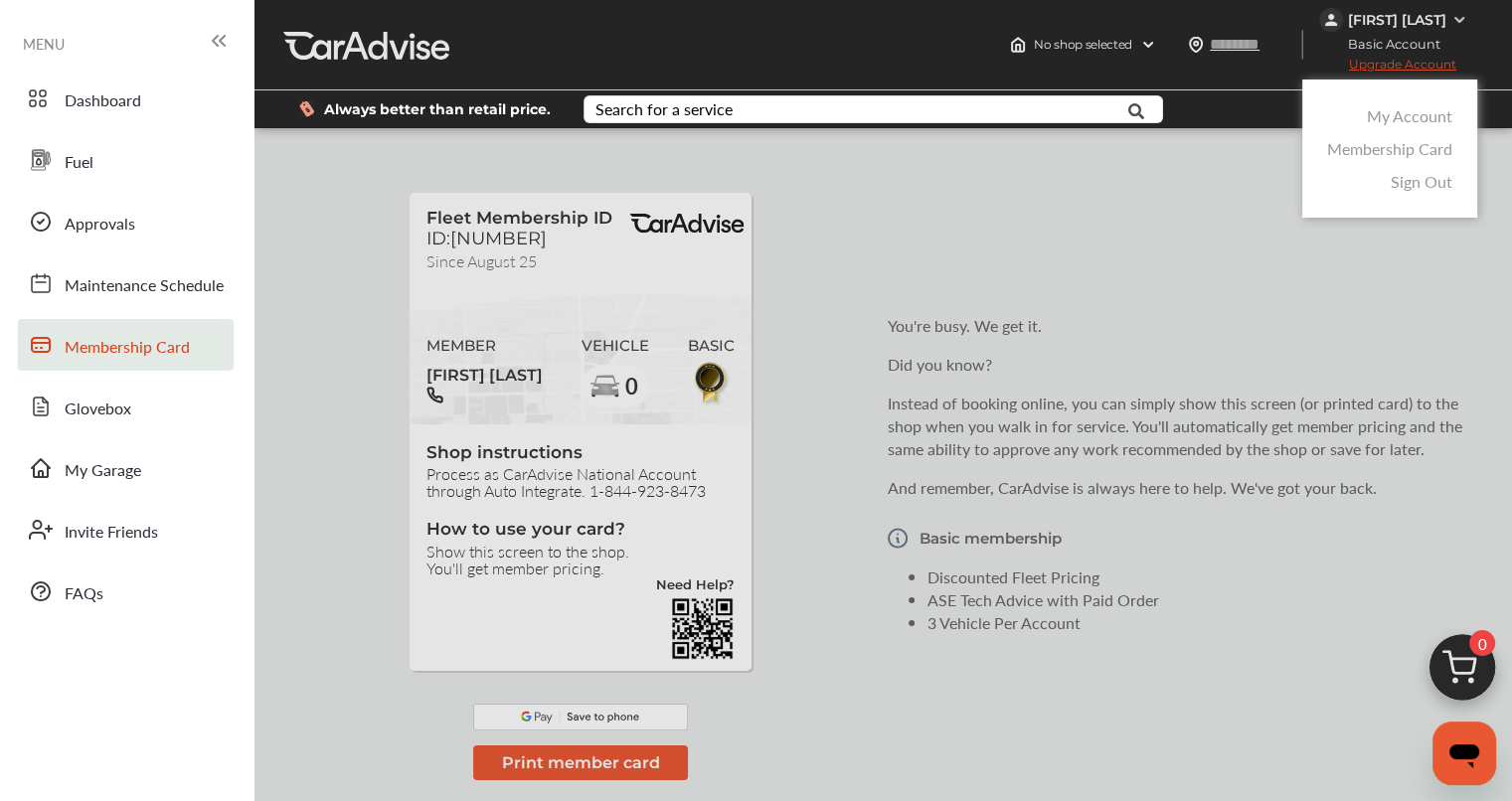 click on "My Account" at bounding box center [1410, 115] 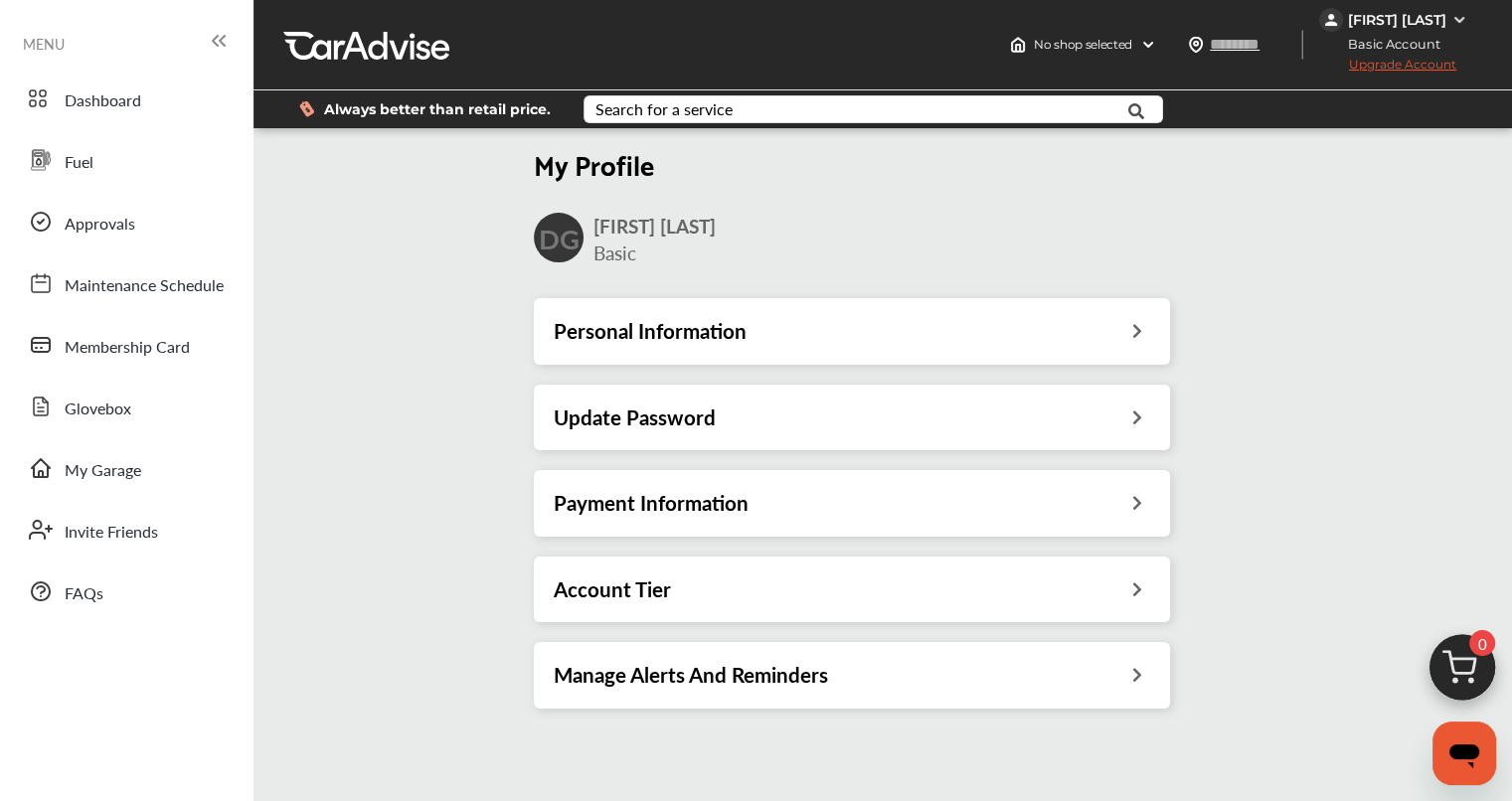 click at bounding box center (1137, 328) 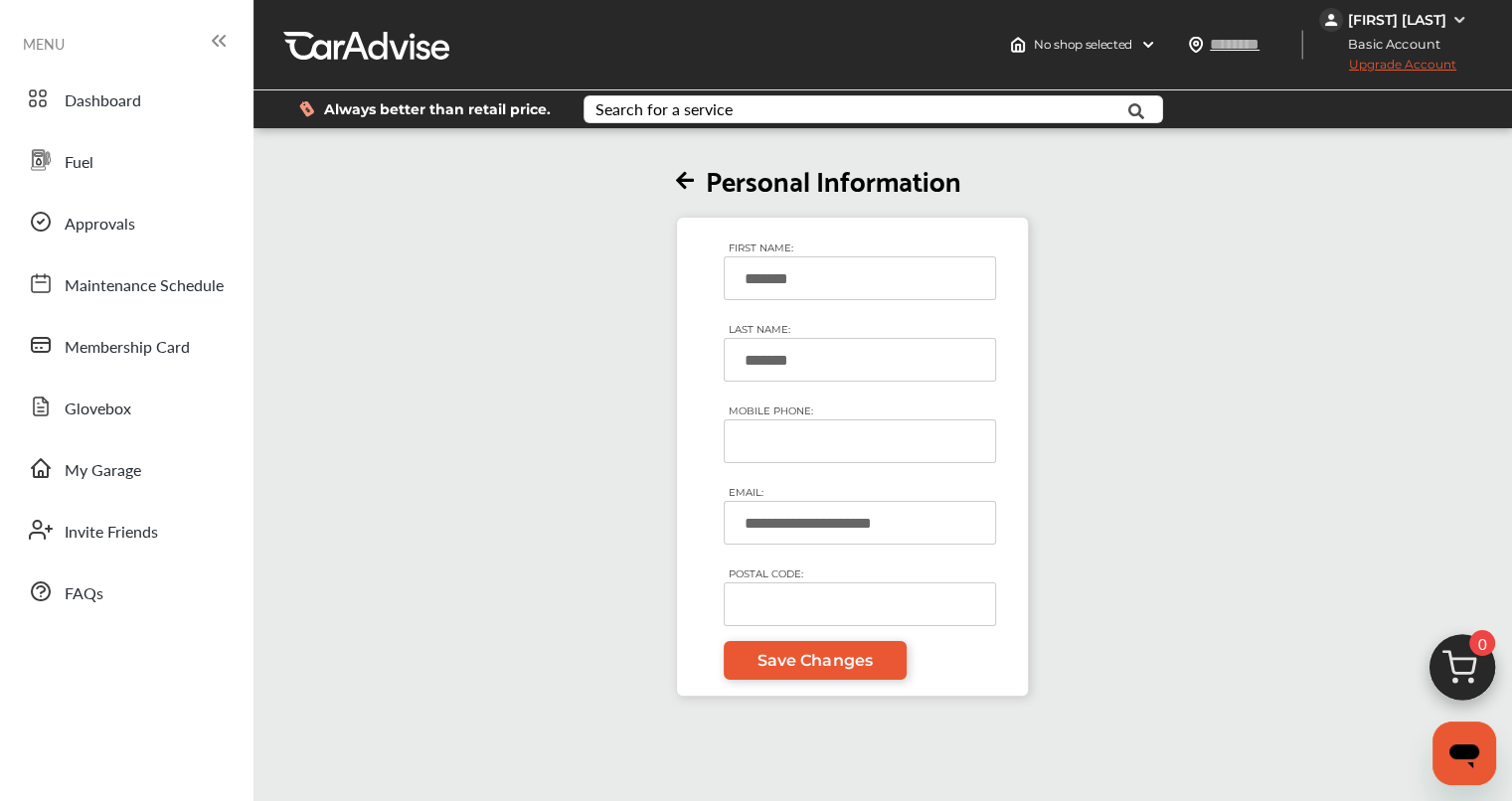 click on "MOBILE PHONE:" at bounding box center (860, 441) 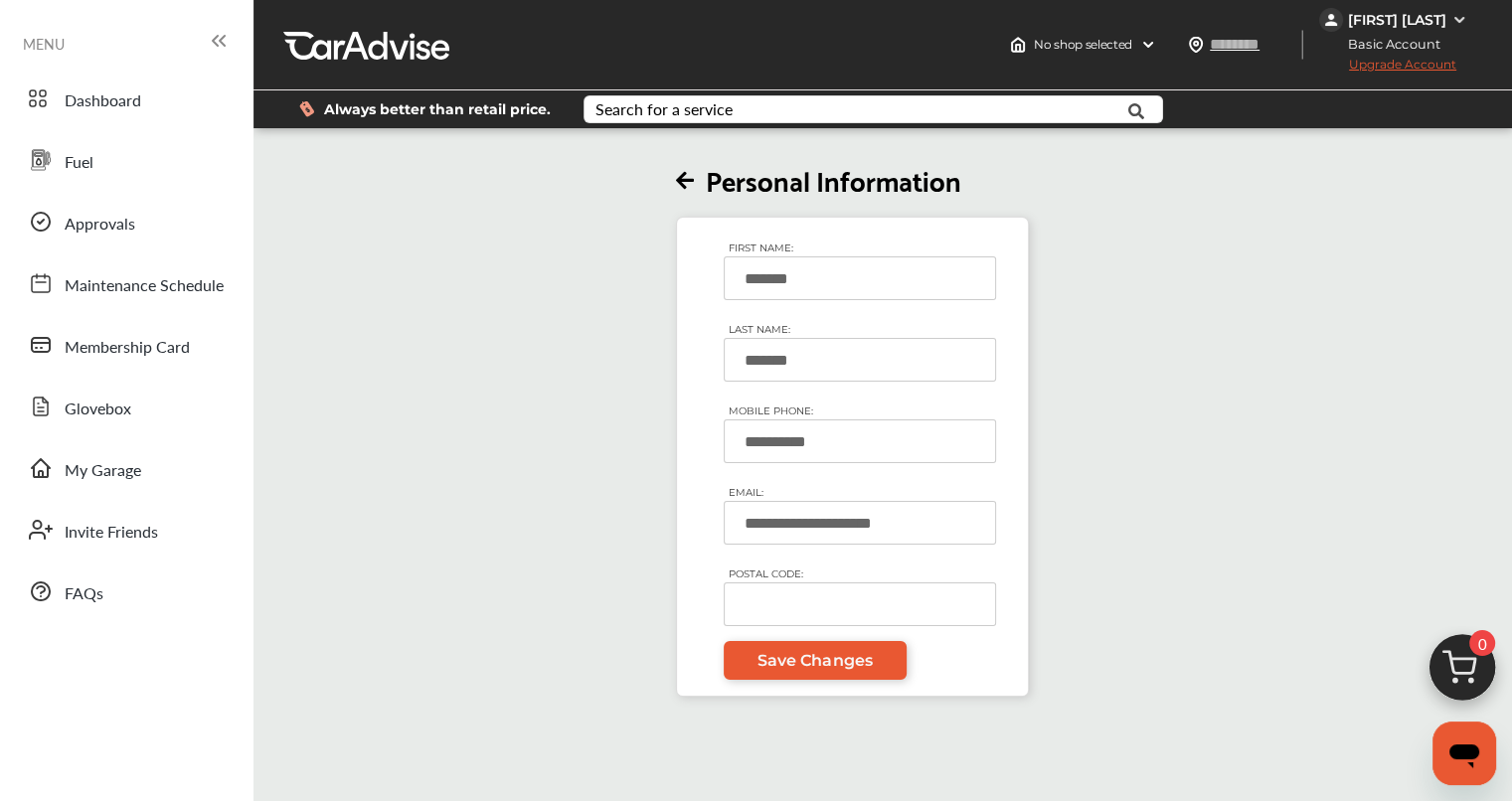 type on "**********" 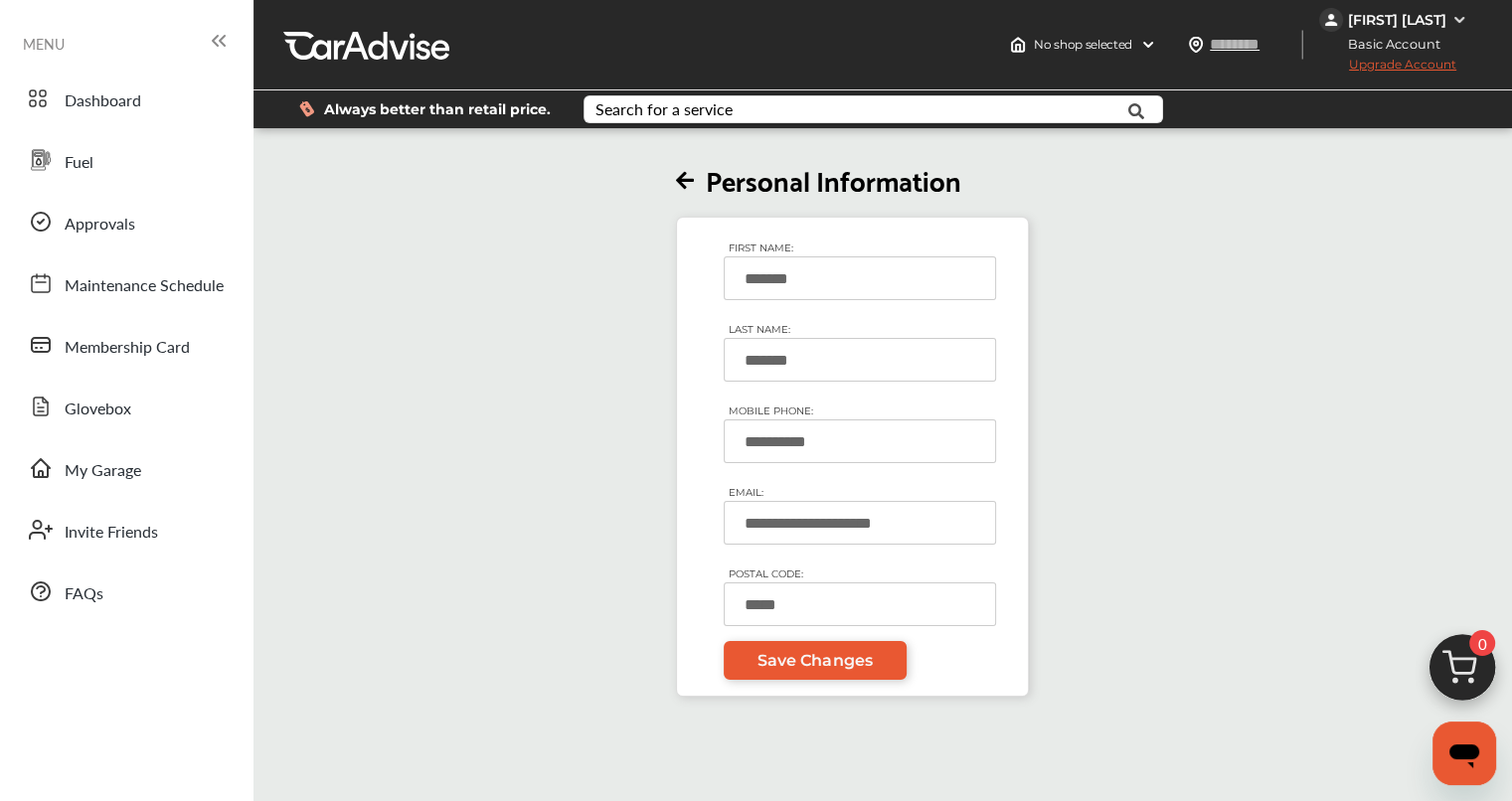 type on "*****" 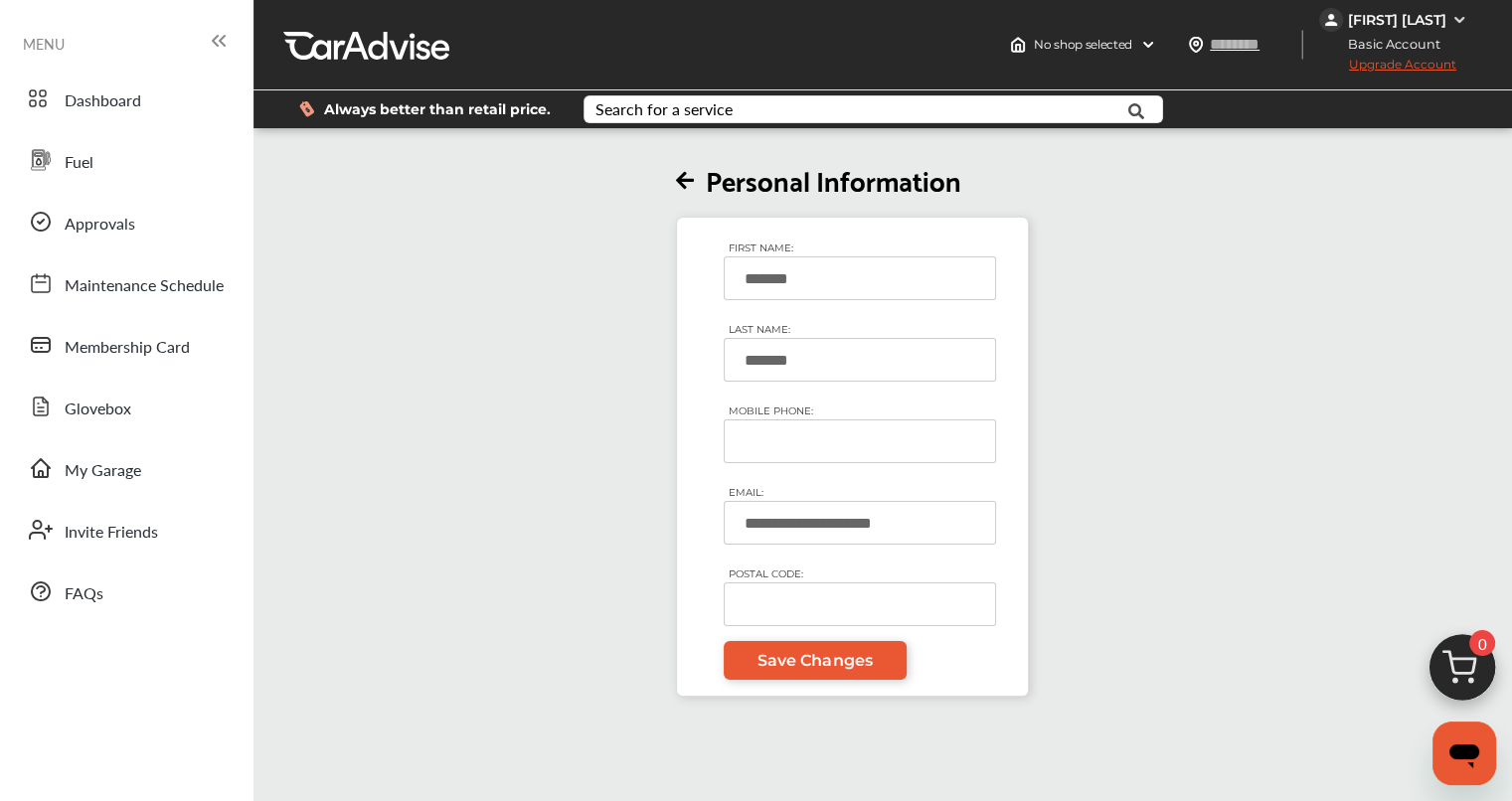 type on "*****" 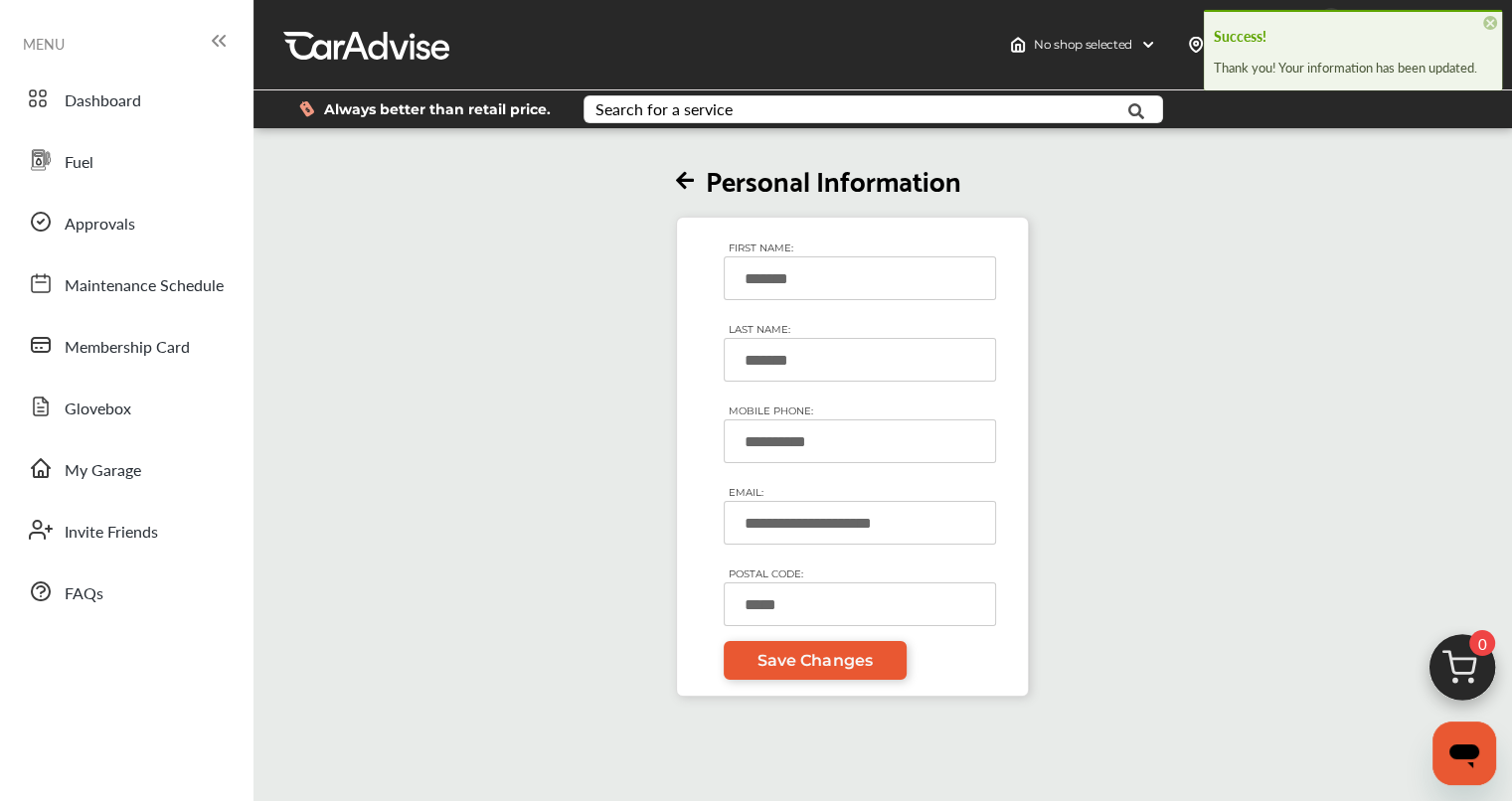 click at bounding box center [685, 181] 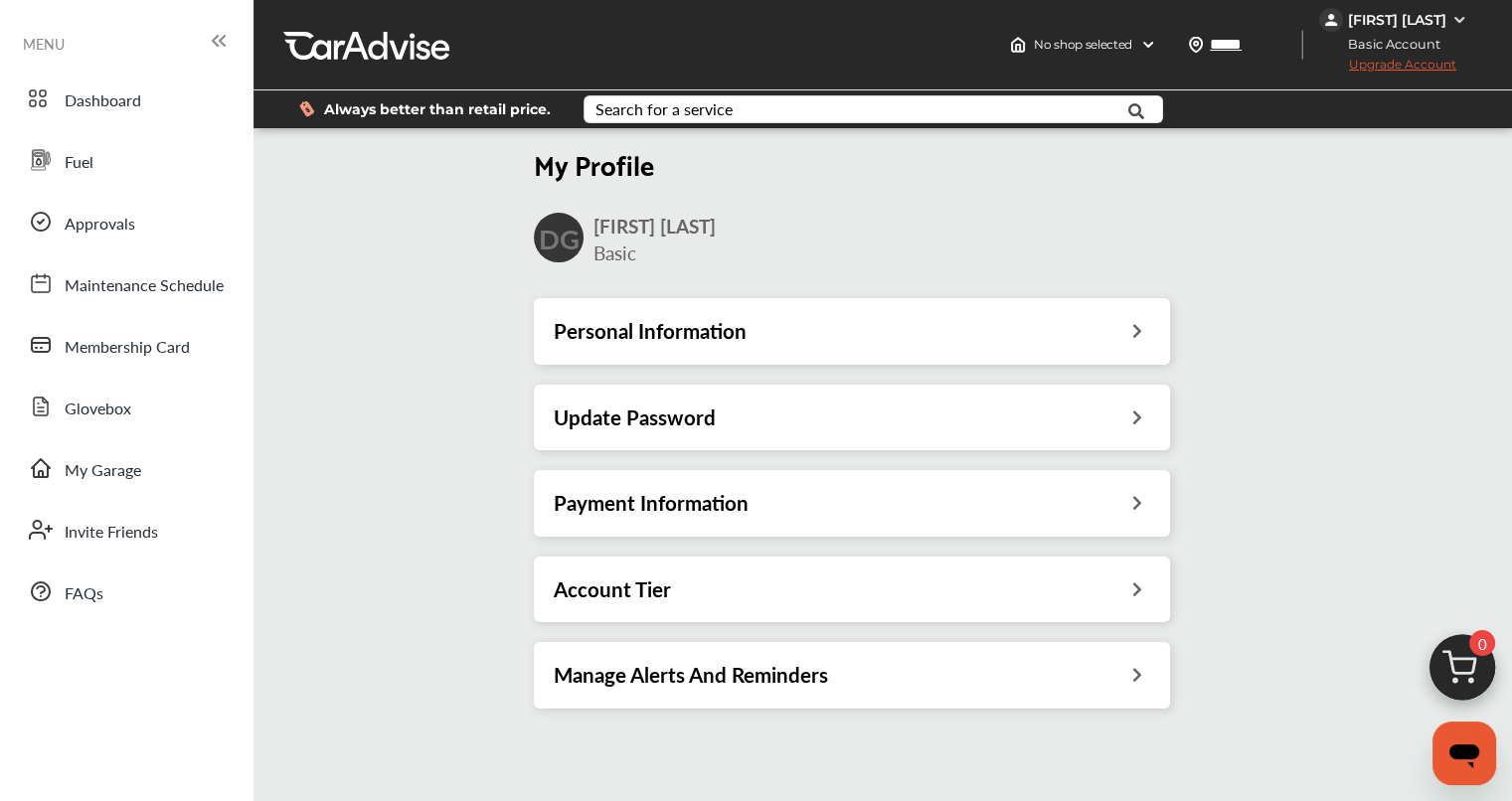click on "Update Password" at bounding box center (852, 417) 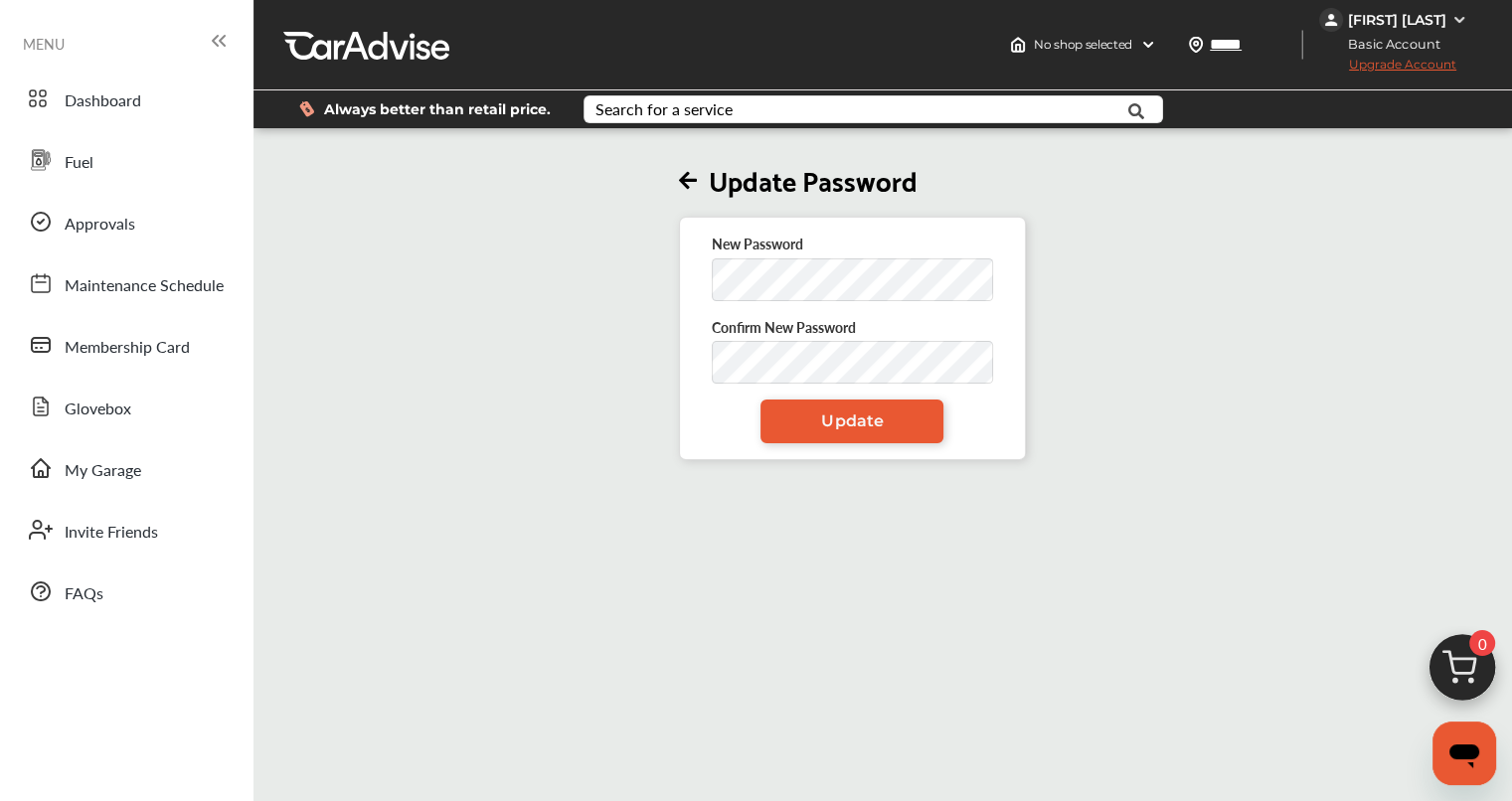 click at bounding box center [688, 181] 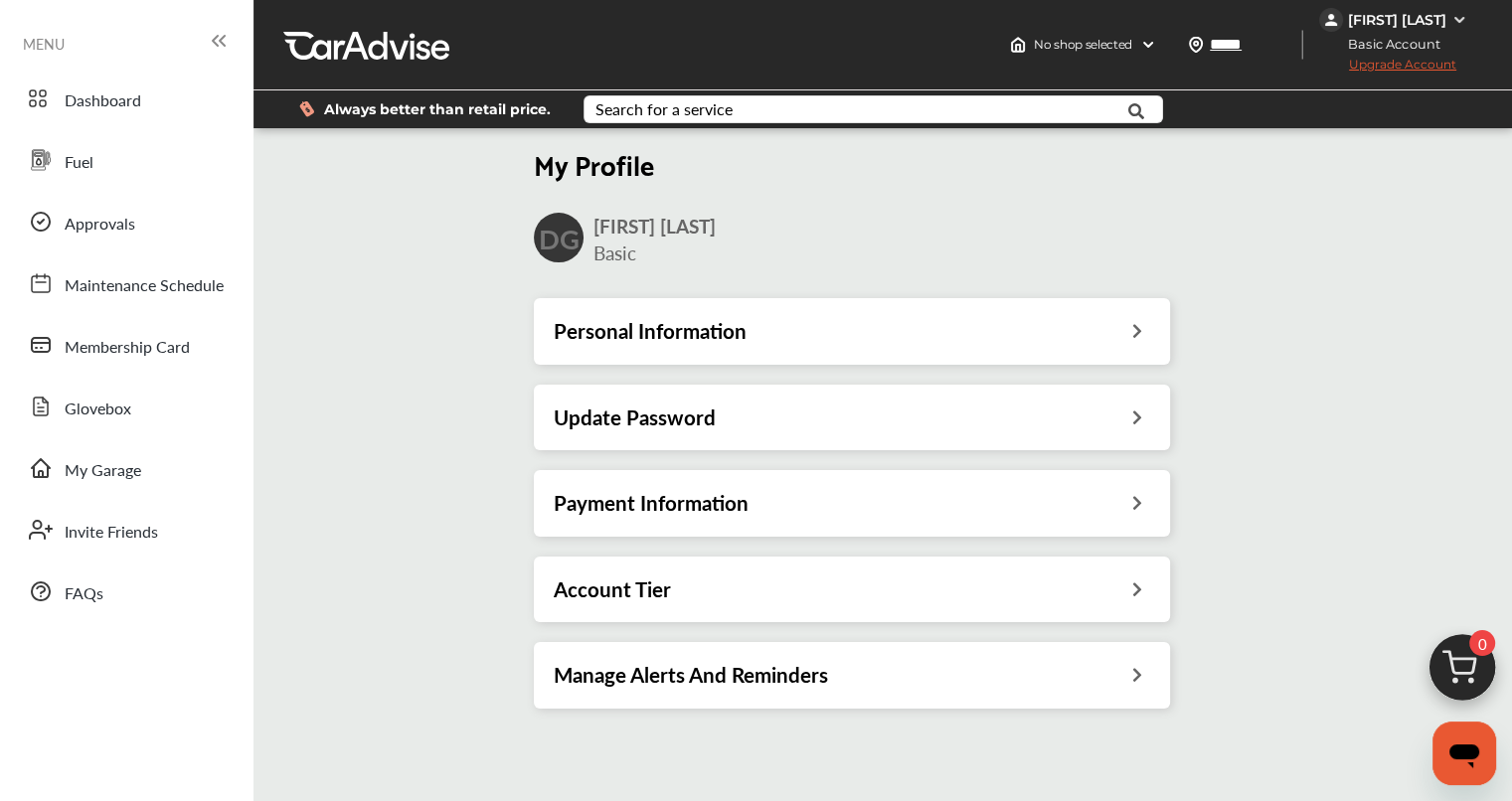click on "Payment Information" at bounding box center (651, 503) 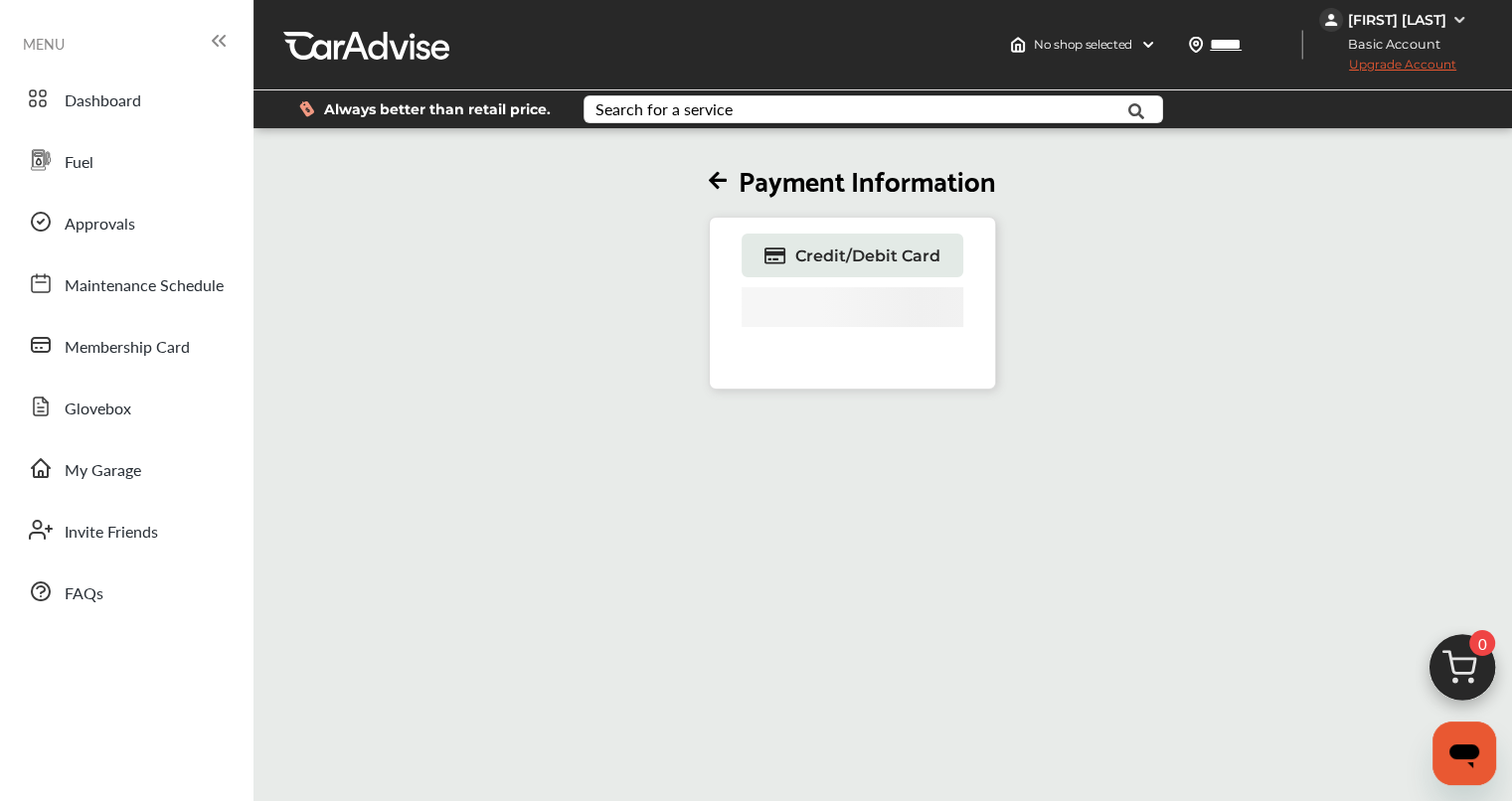 click at bounding box center [718, 181] 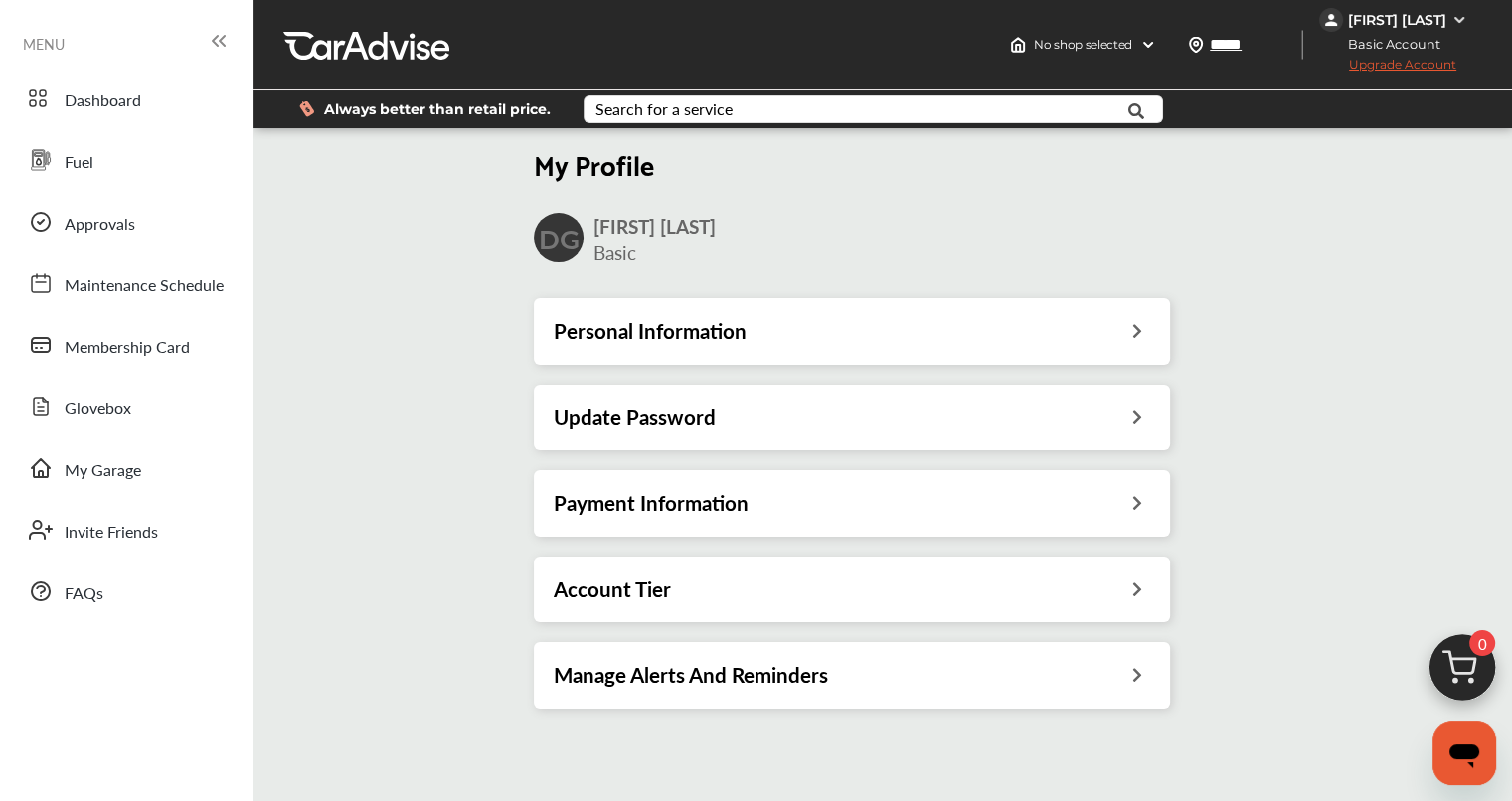 click on "Account Tier" at bounding box center [612, 589] 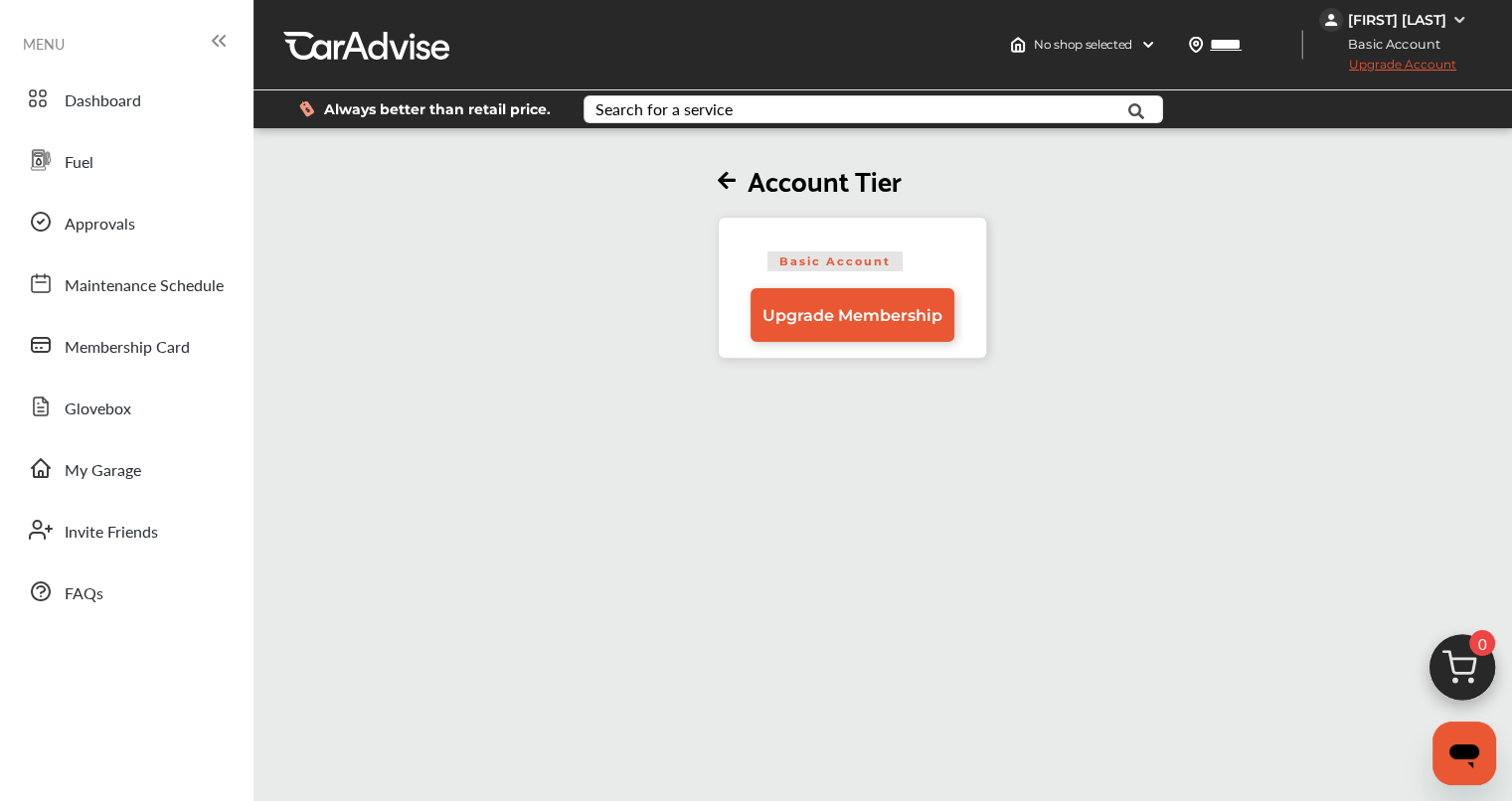 click on "Upgrade Membership" at bounding box center (852, 315) 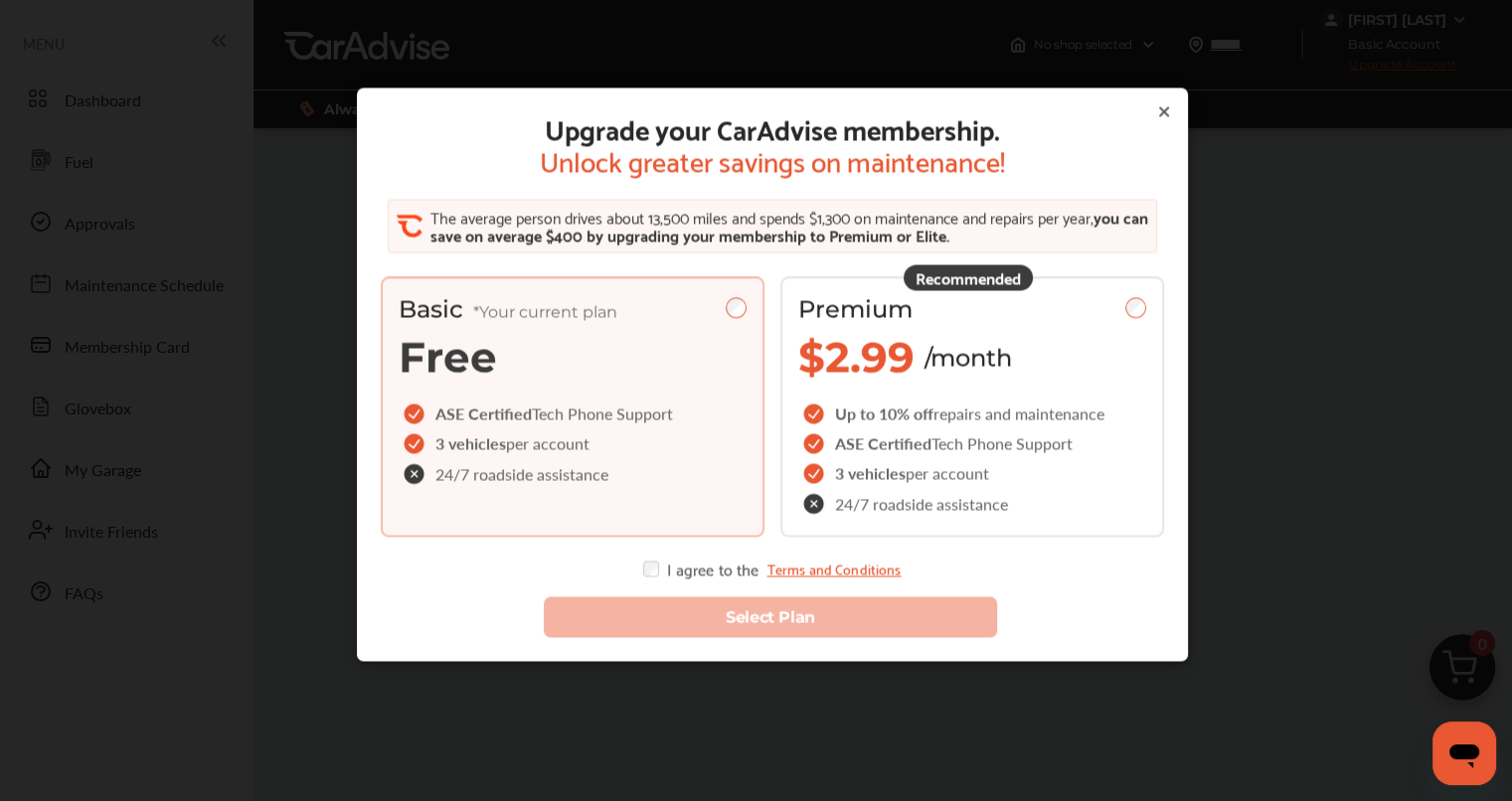 click on "Premium" at bounding box center (972, 309) 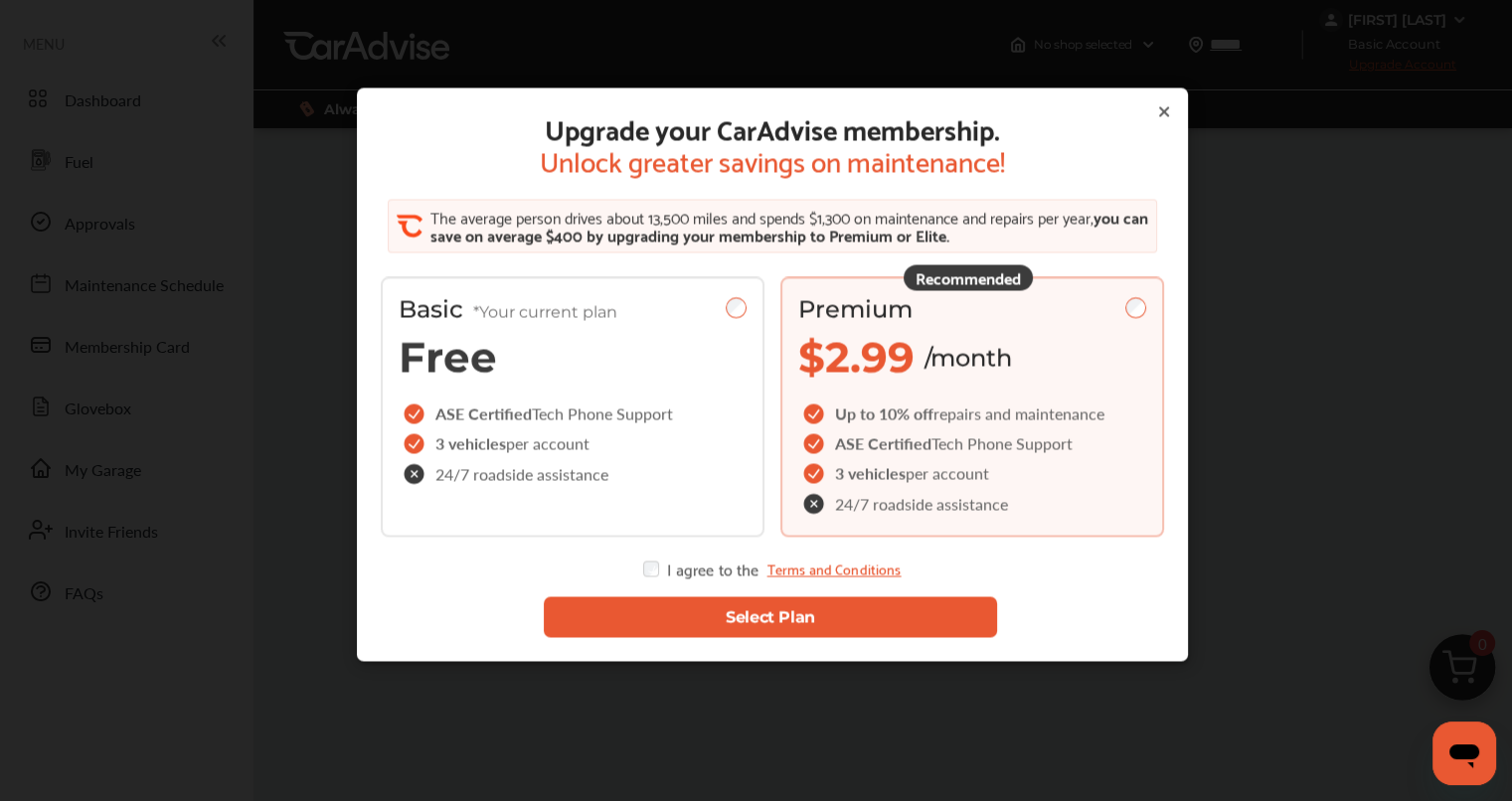 click 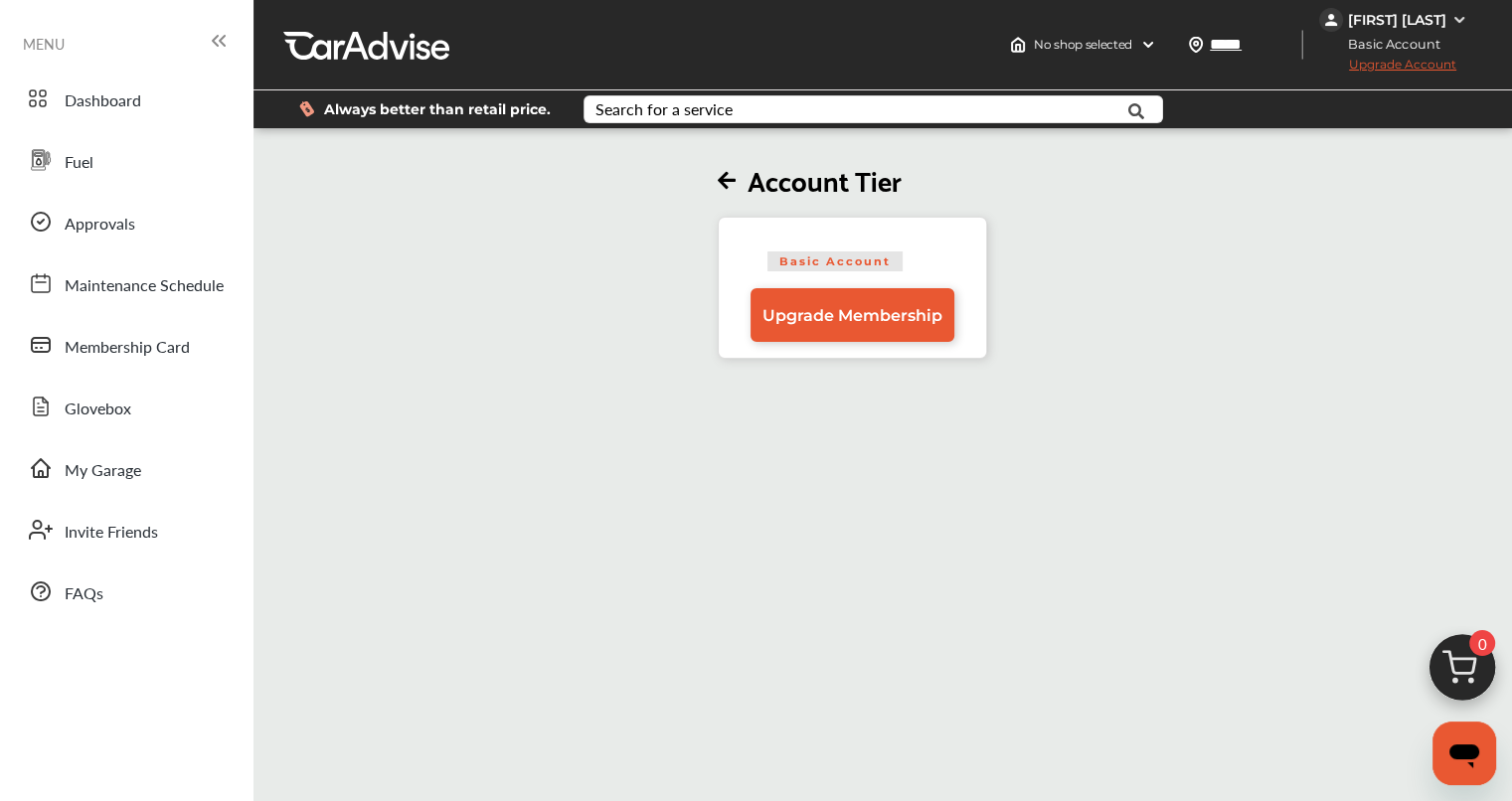 click on "Fuel" at bounding box center [79, 163] 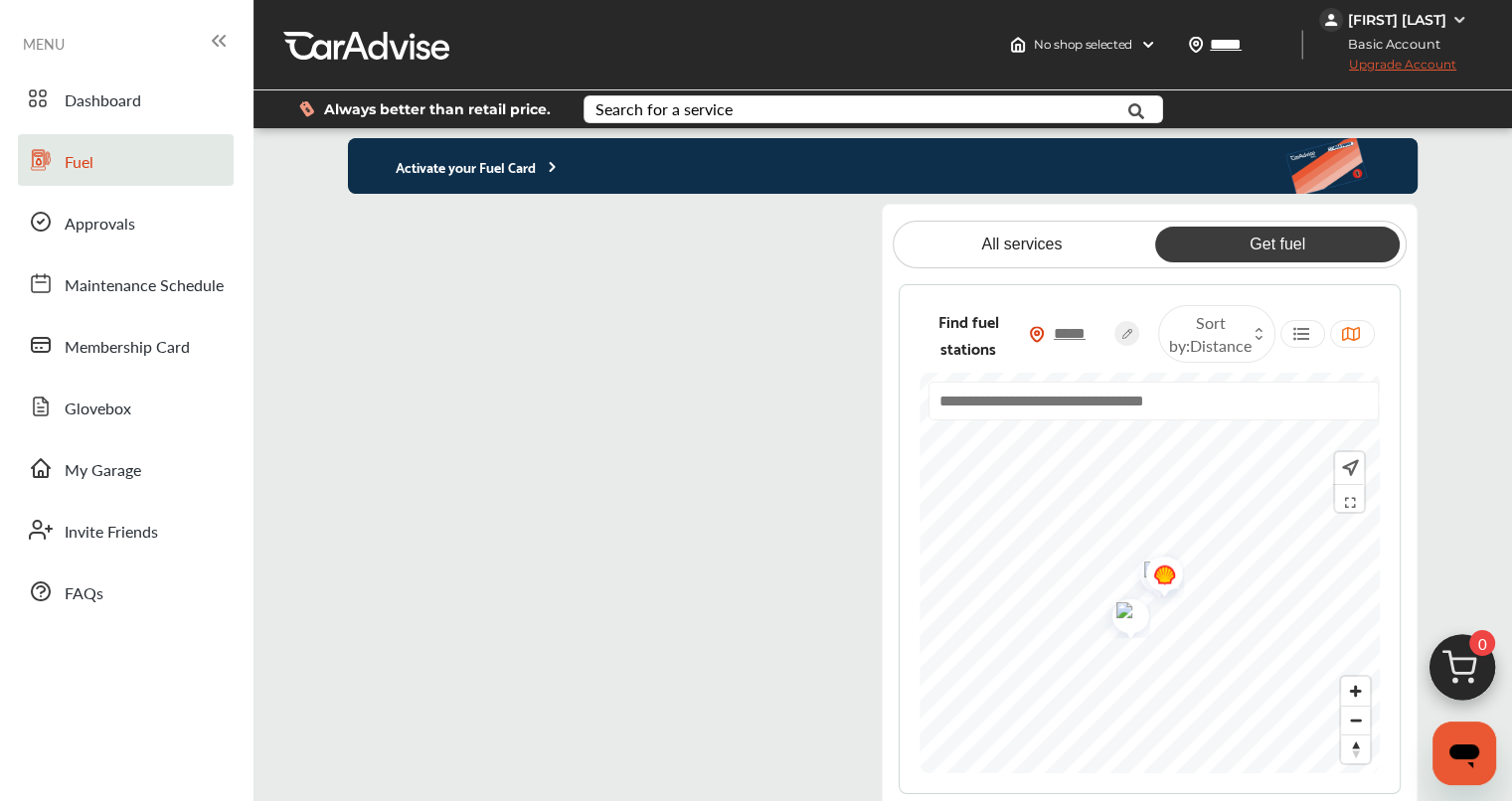 click on "Maintenance Schedule" at bounding box center [144, 286] 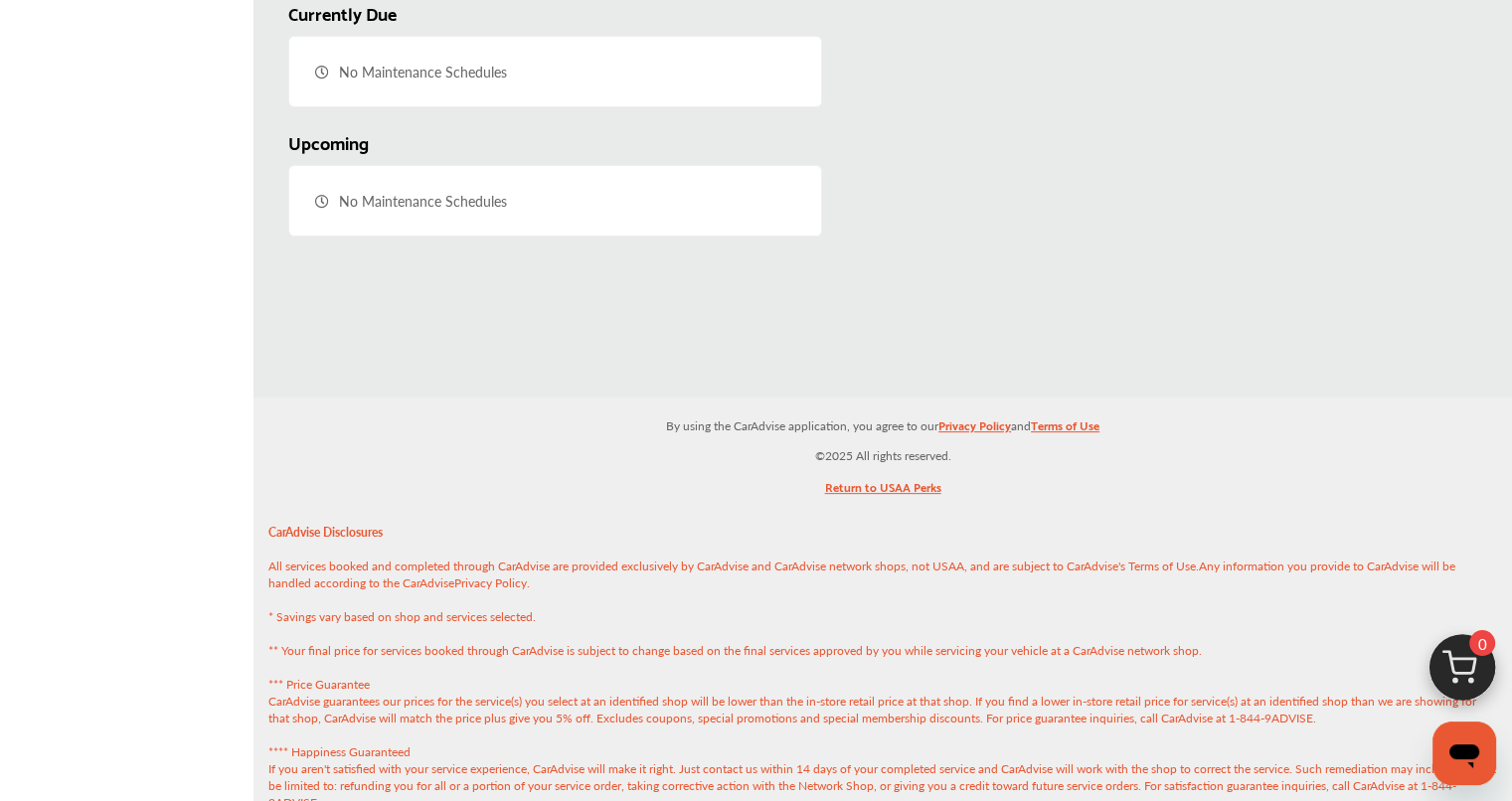 scroll, scrollTop: 219, scrollLeft: 0, axis: vertical 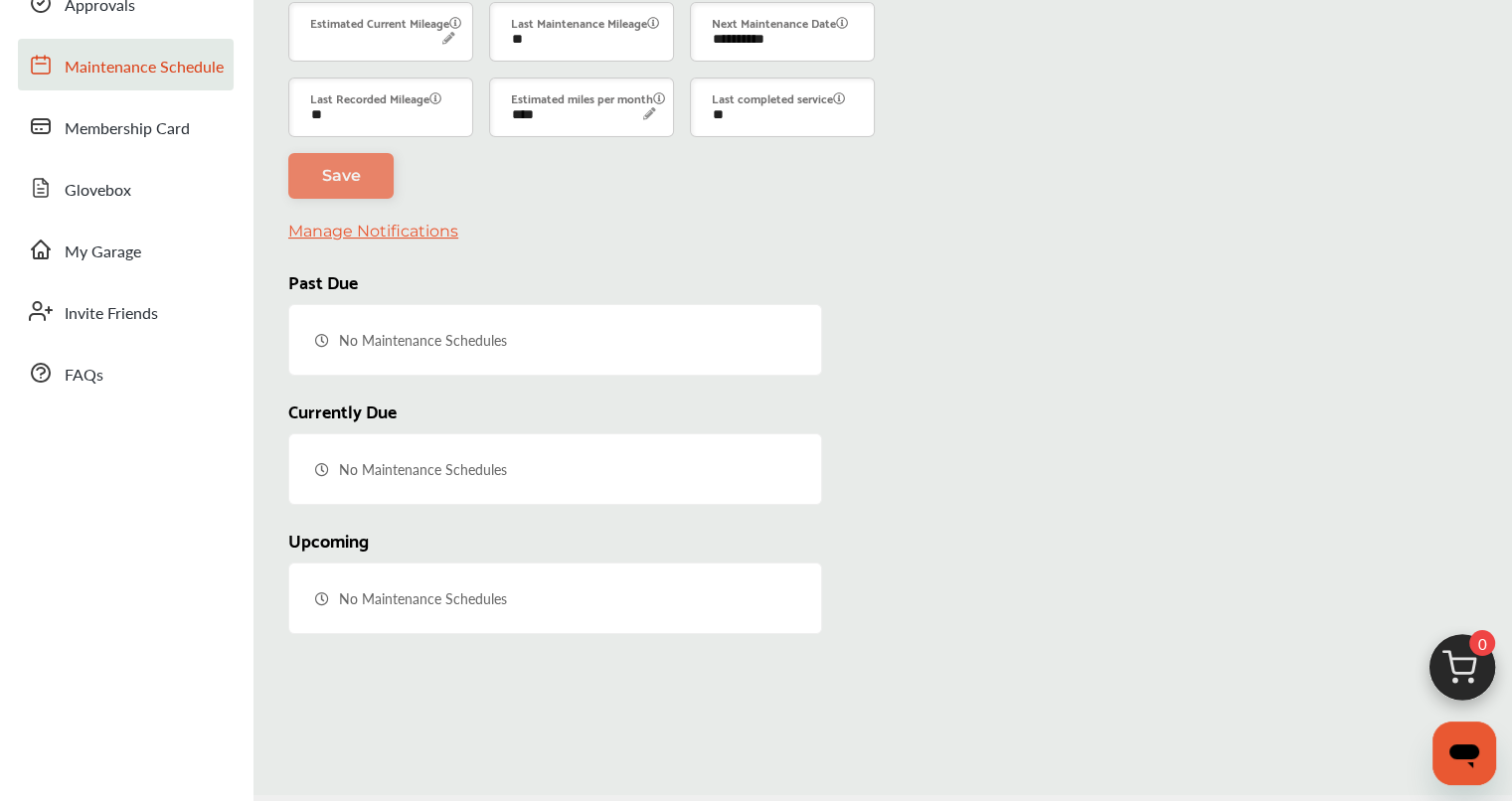 click on "Glovebox" at bounding box center (97, 191) 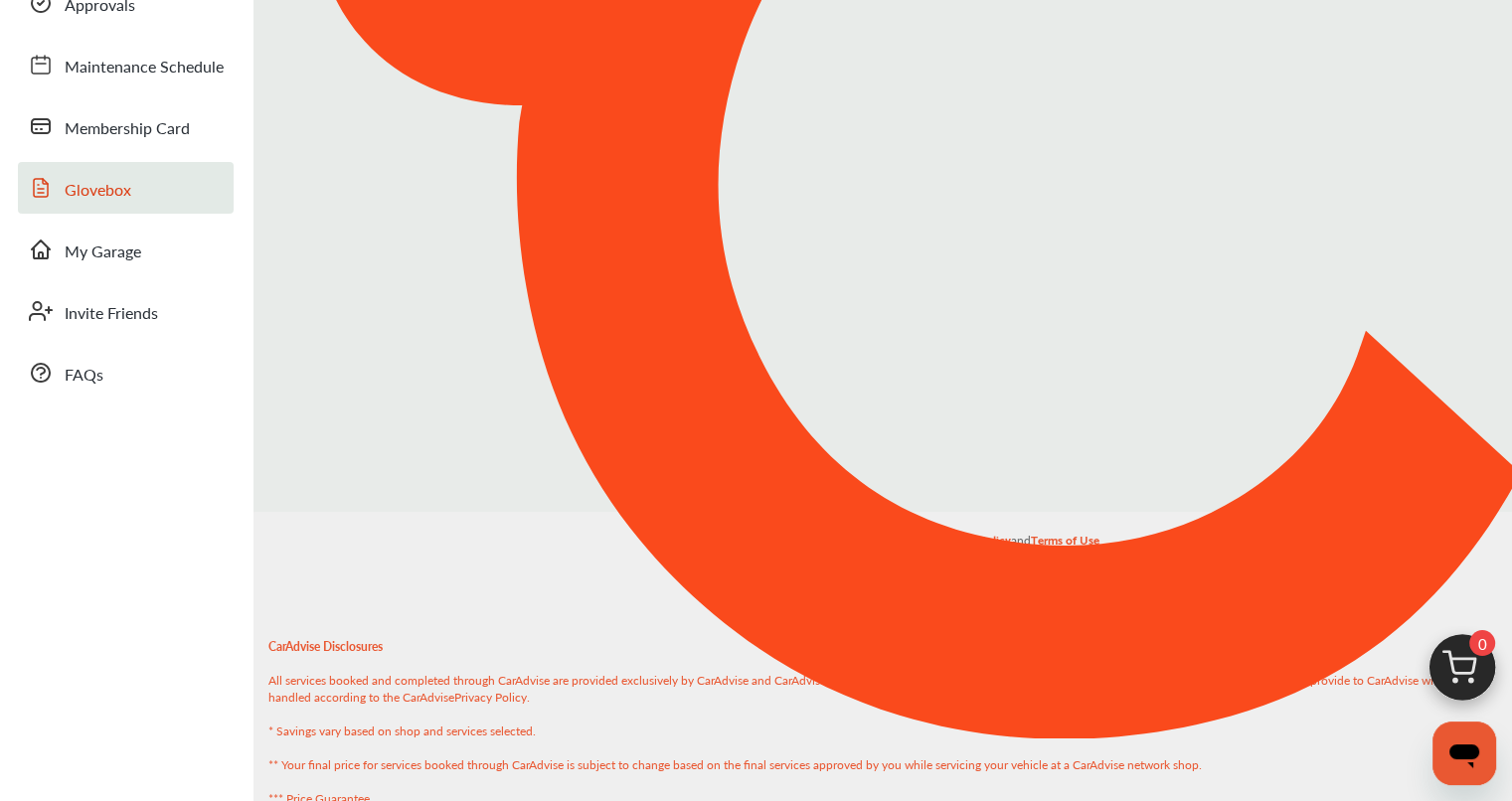 scroll, scrollTop: 0, scrollLeft: 0, axis: both 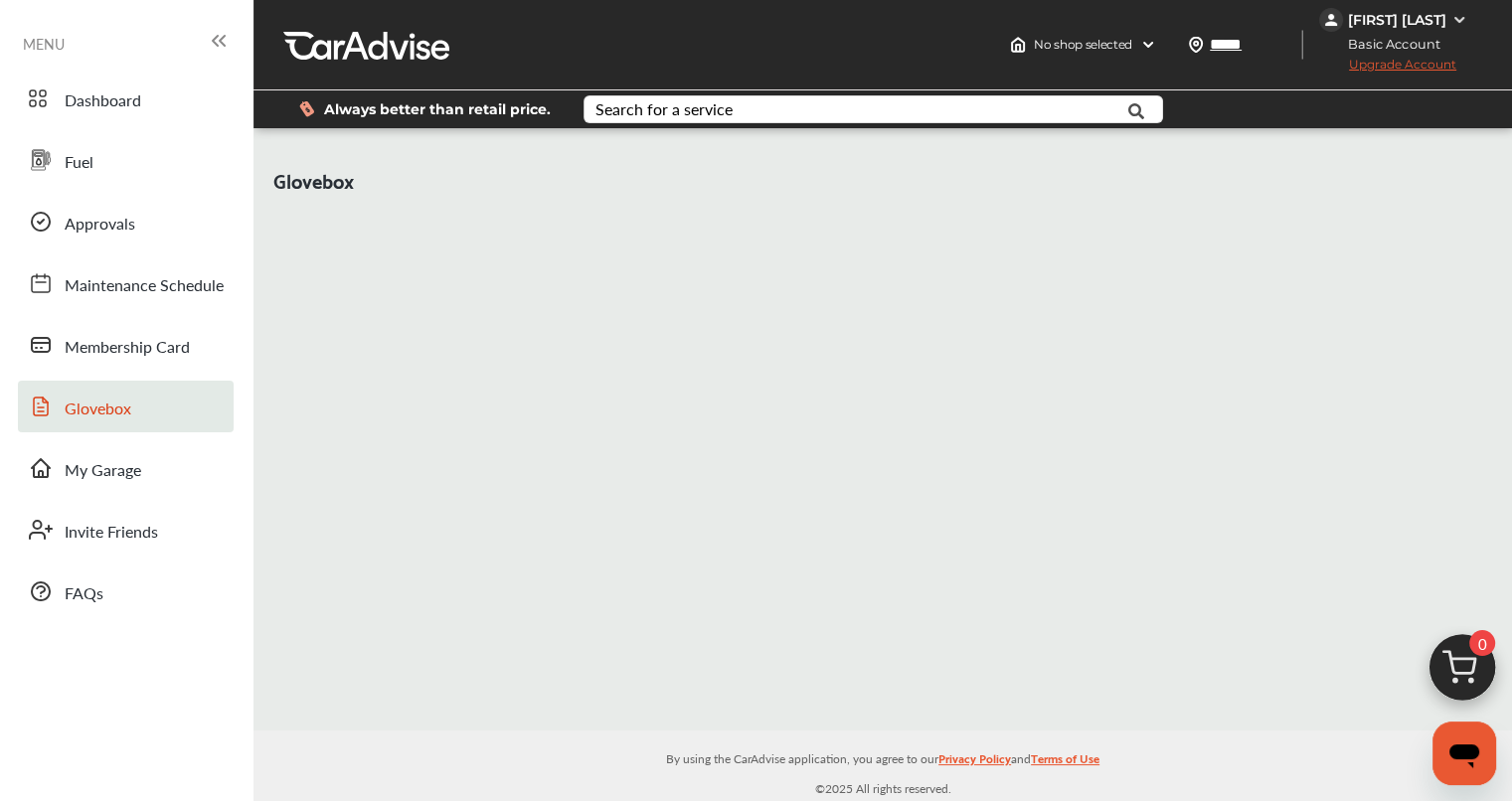 click on "My Garage" at bounding box center [102, 471] 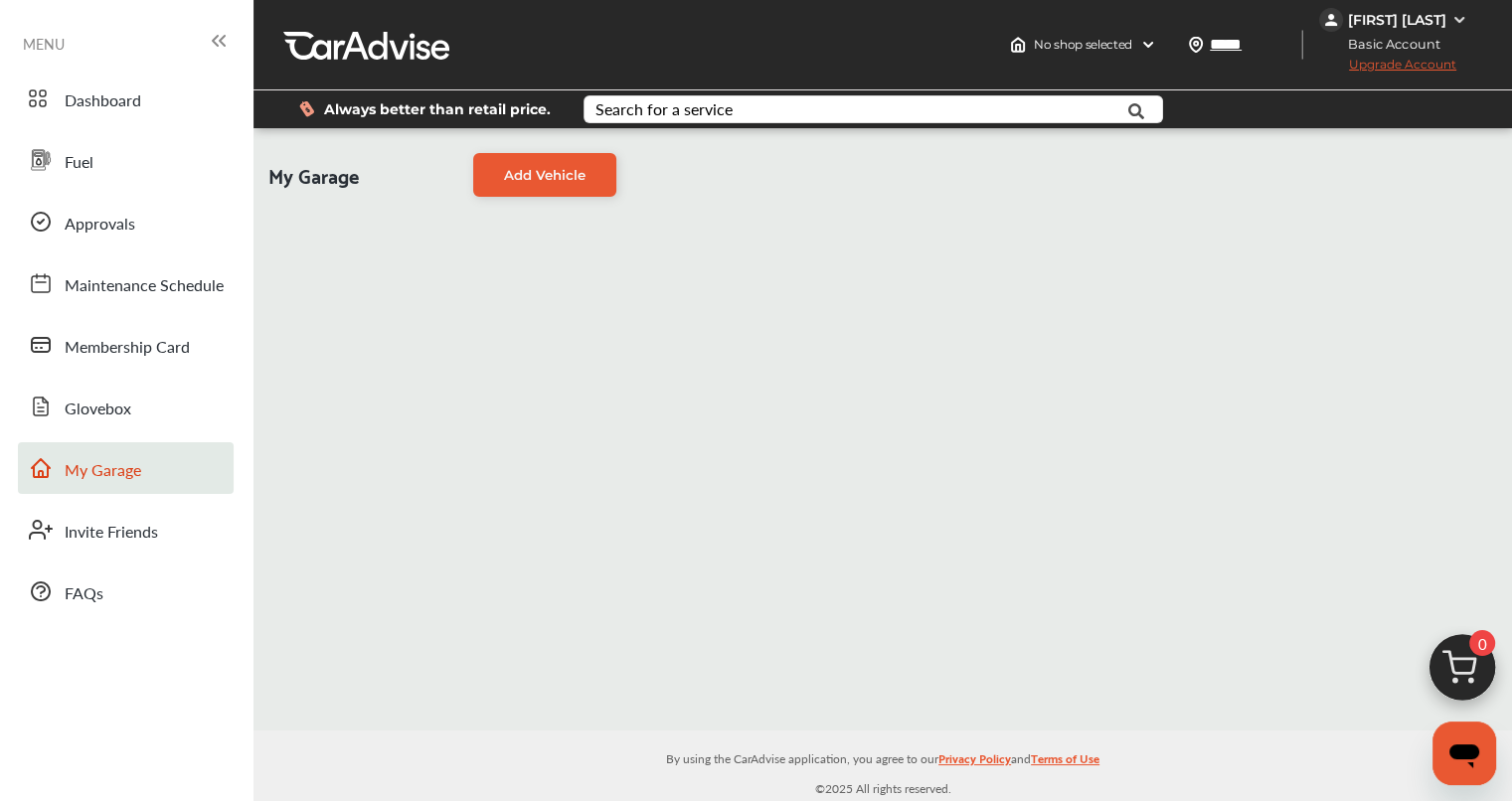 click on "Add Vehicle" at bounding box center (545, 175) 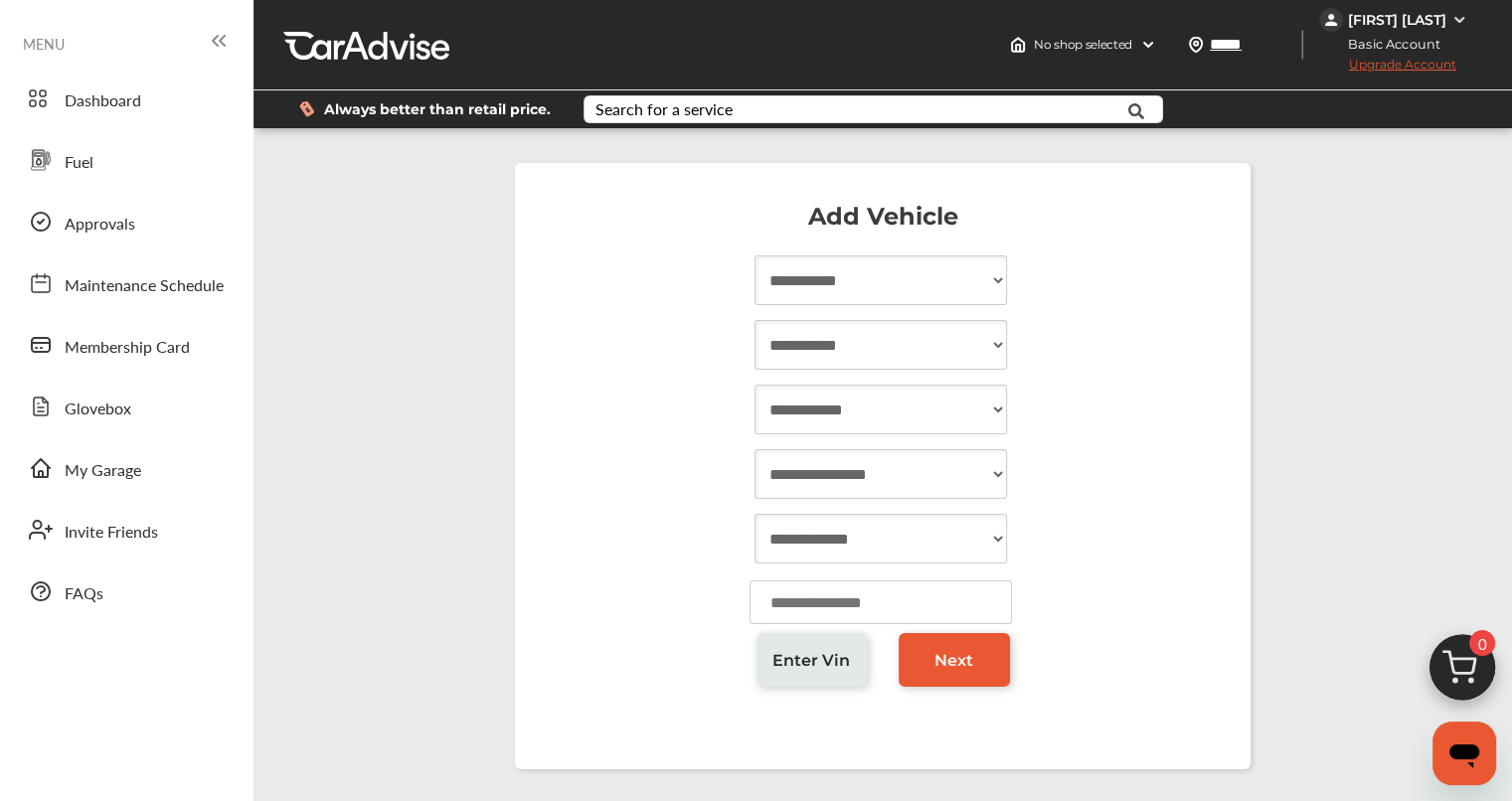 click on "**********" at bounding box center [881, 280] 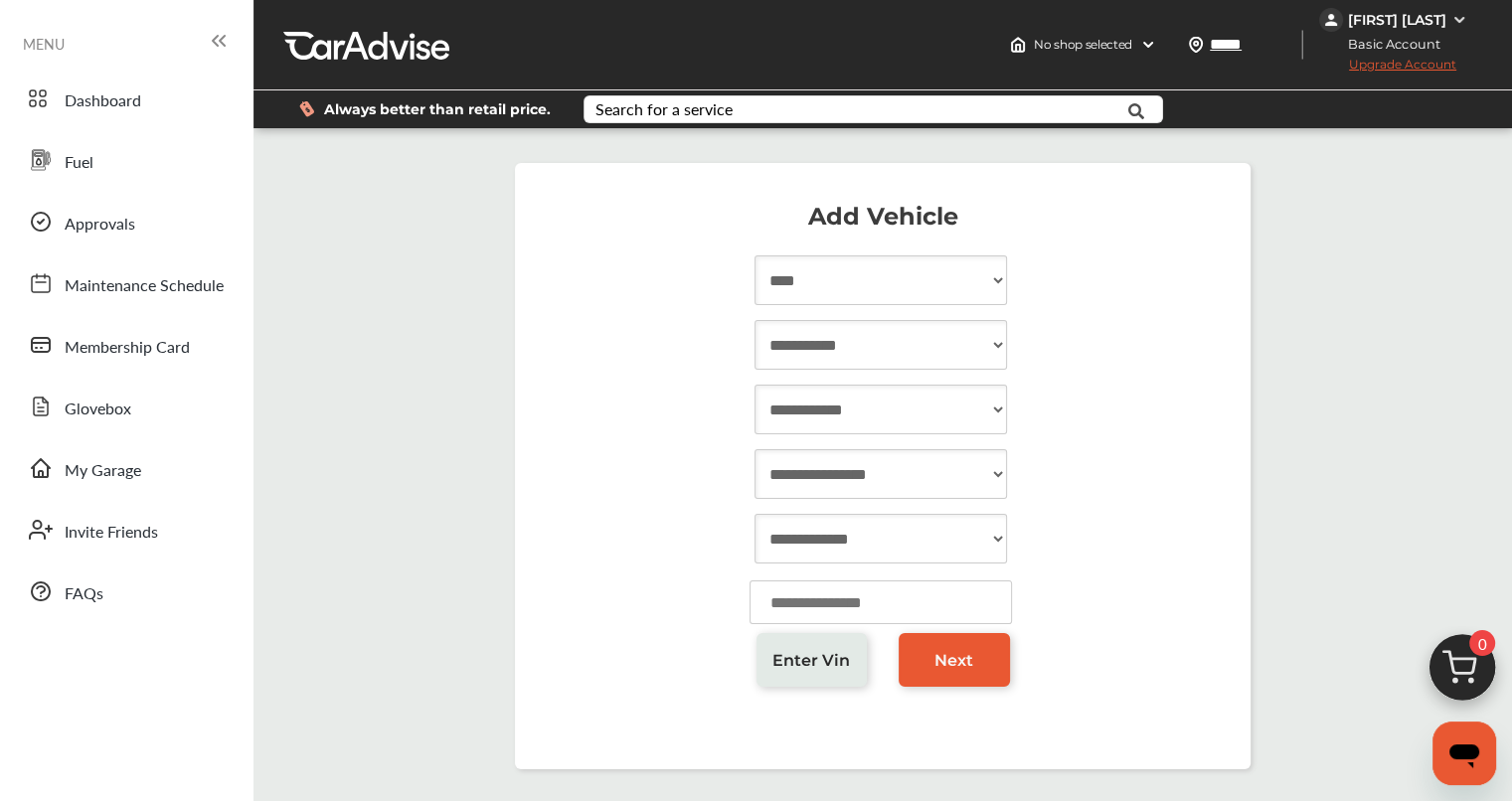 click on "**********" at bounding box center (881, 280) 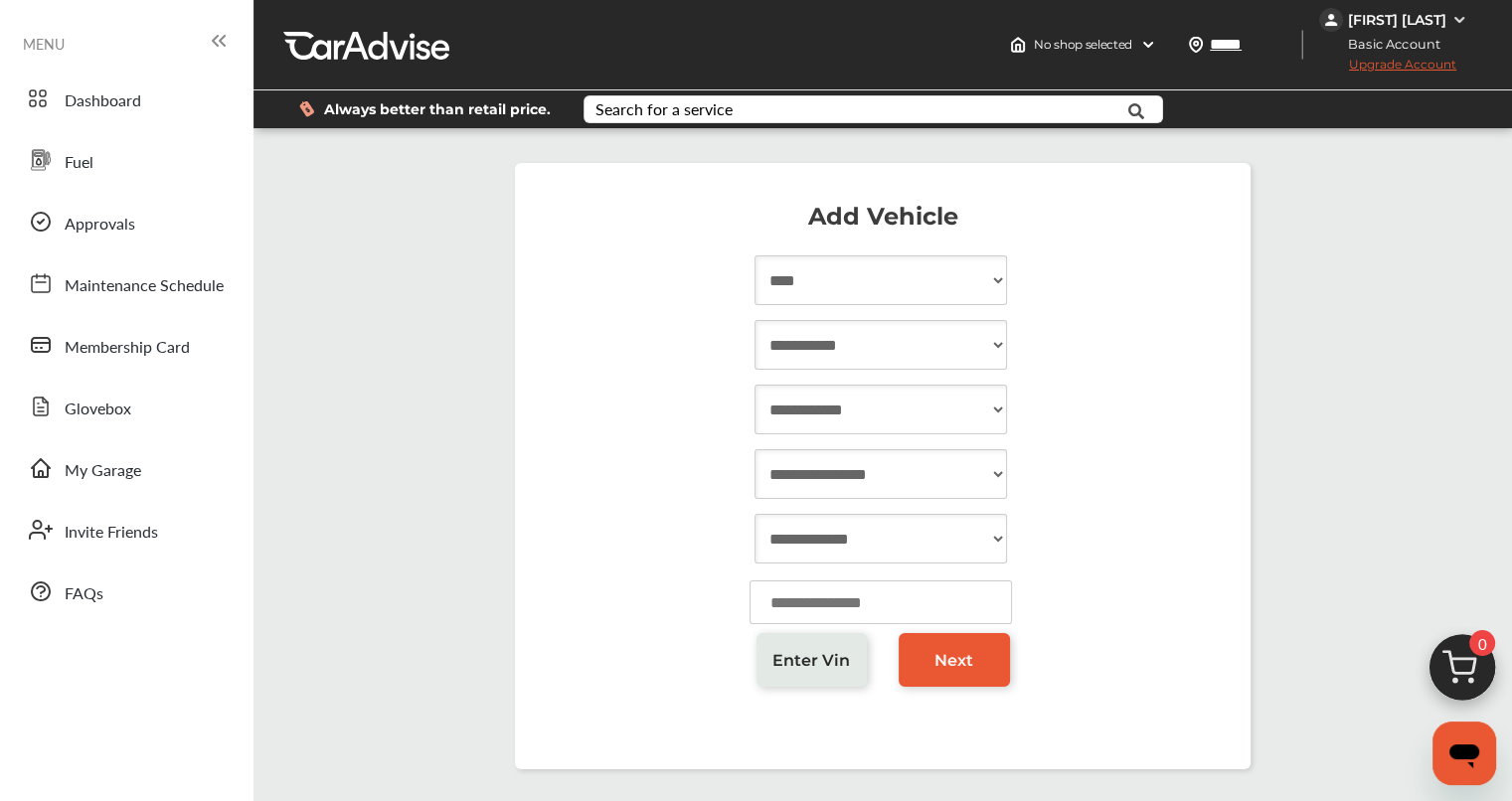 click on "[CREDIT CARD]" at bounding box center (881, 345) 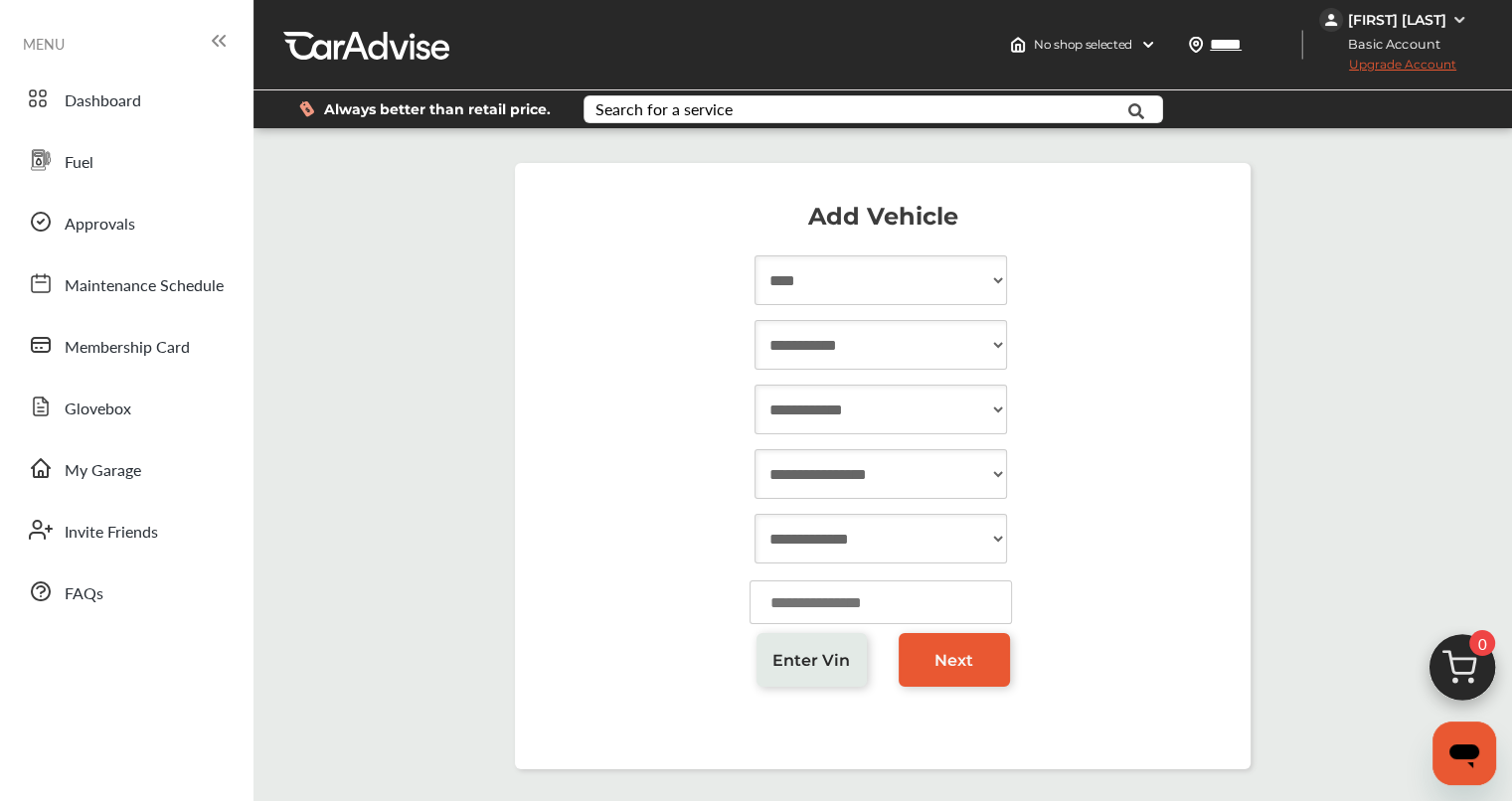 click on "[CREDIT CARD]" at bounding box center (883, 347) 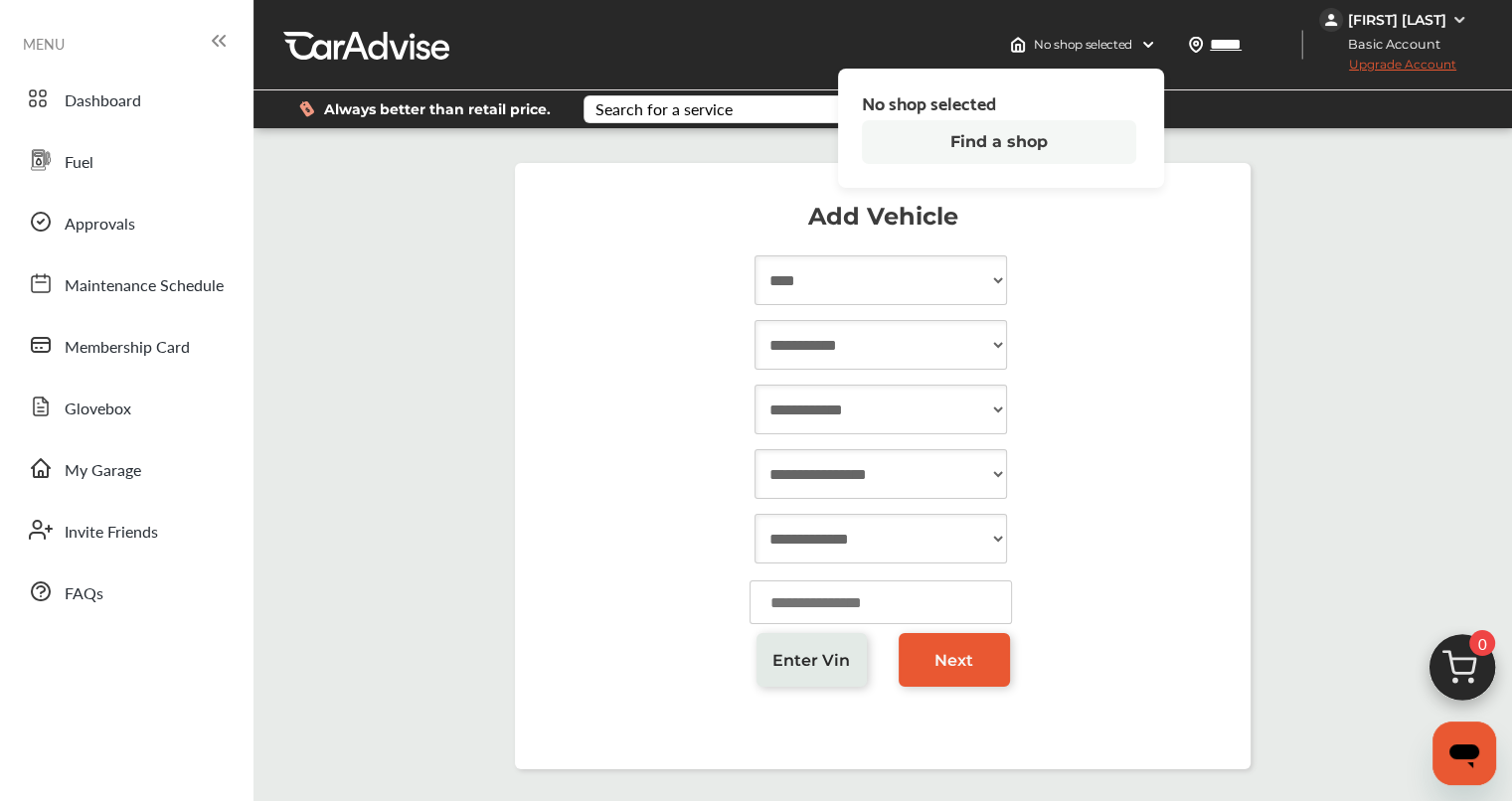 click at bounding box center (1148, 45) 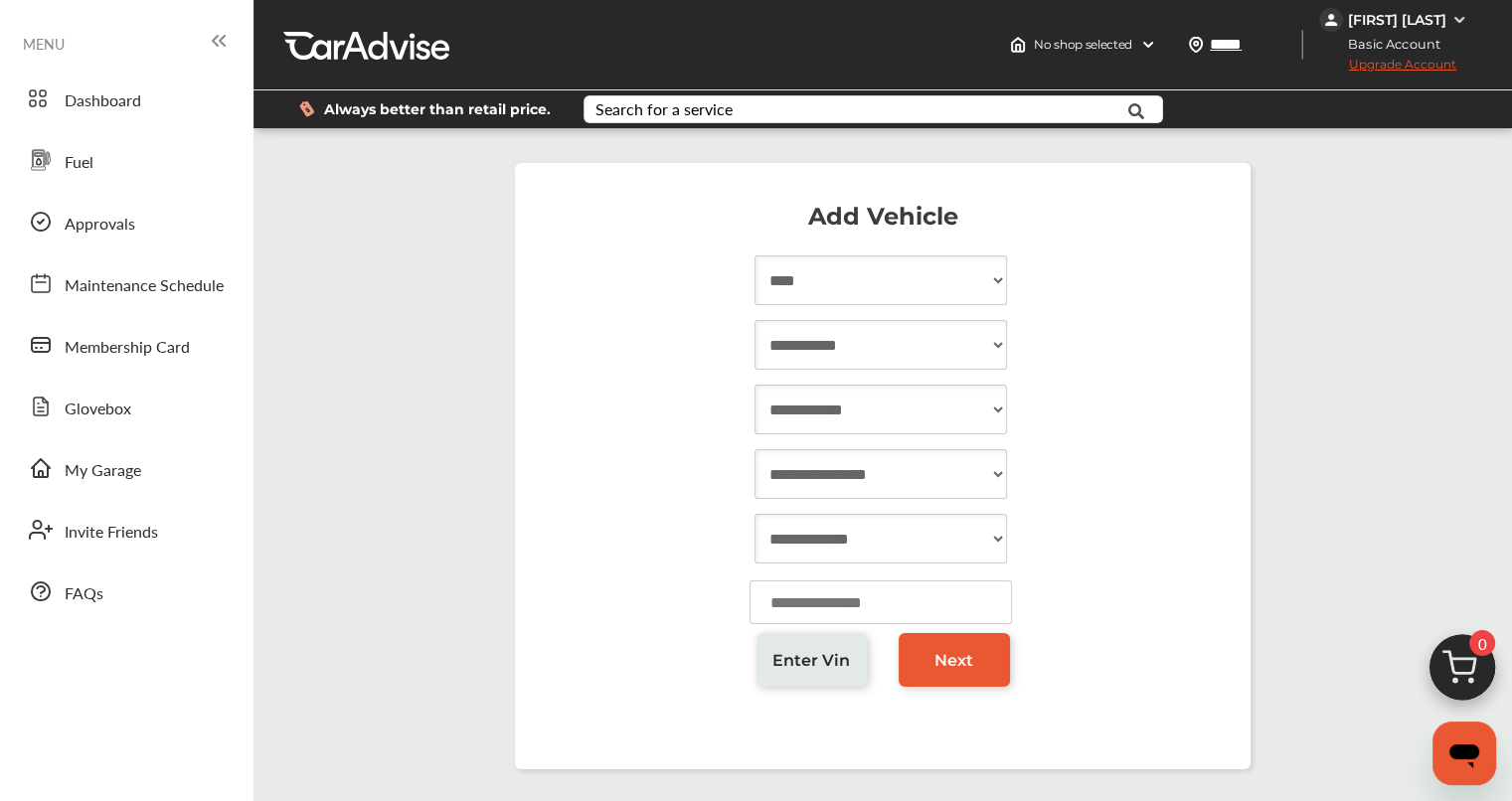 click on "Approvals" at bounding box center (99, 225) 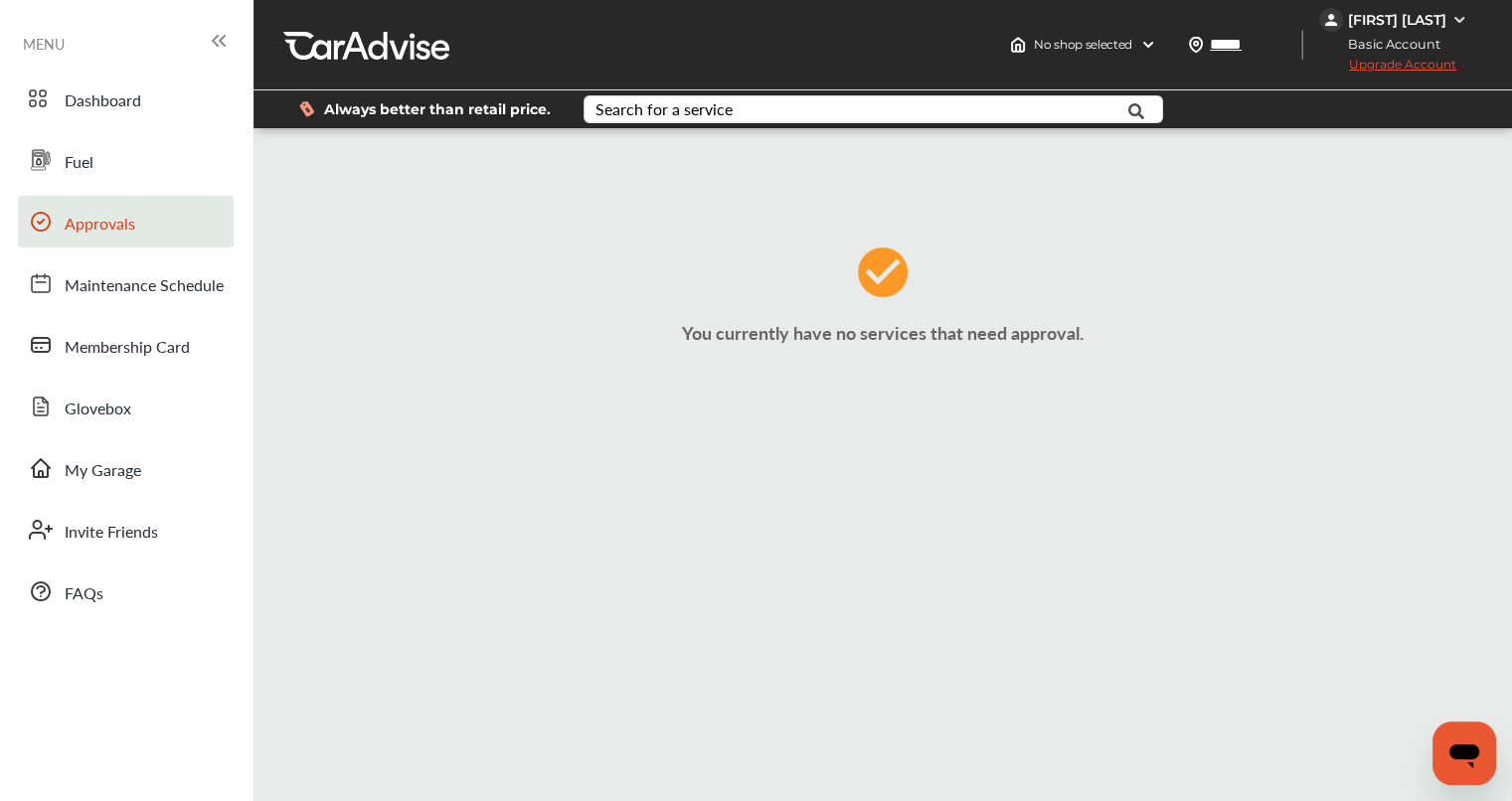 click on "Approvals" at bounding box center [99, 225] 